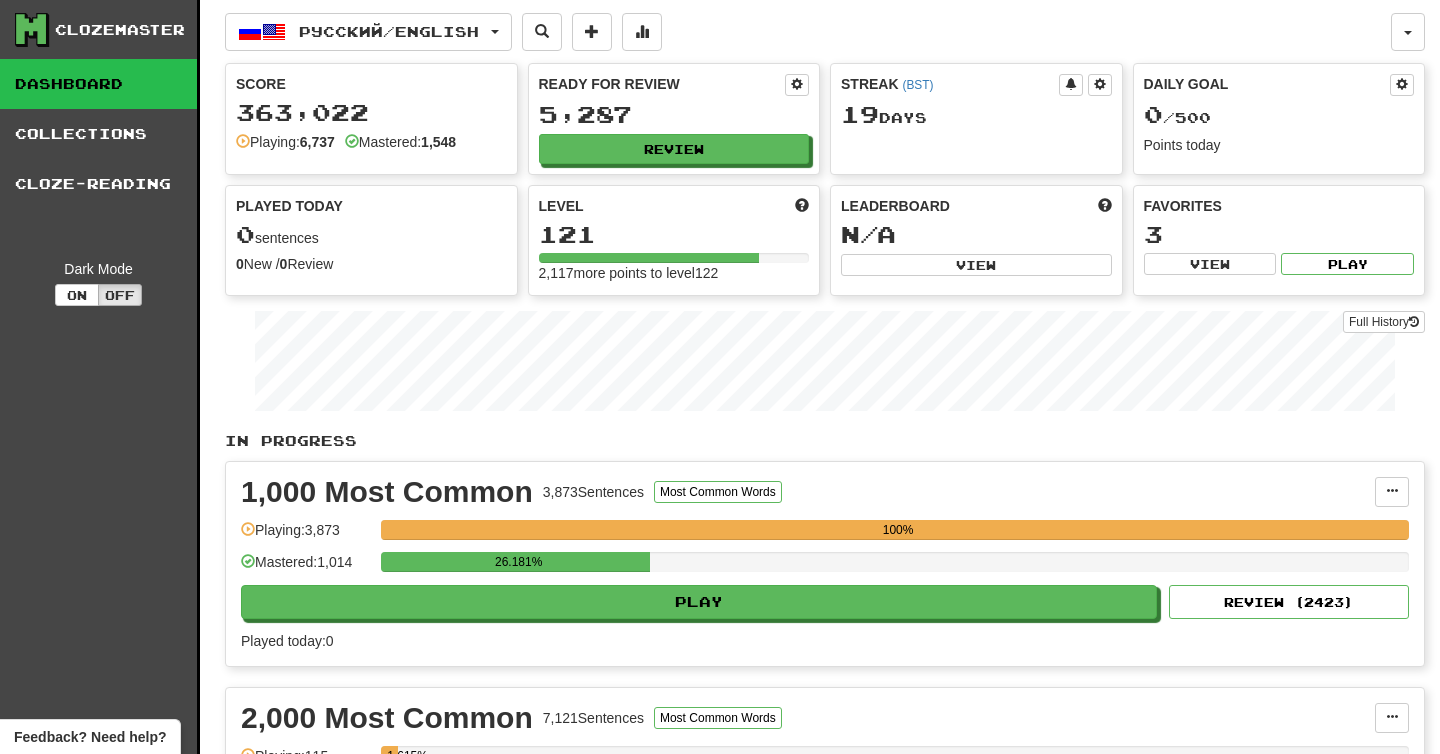 scroll, scrollTop: 0, scrollLeft: 0, axis: both 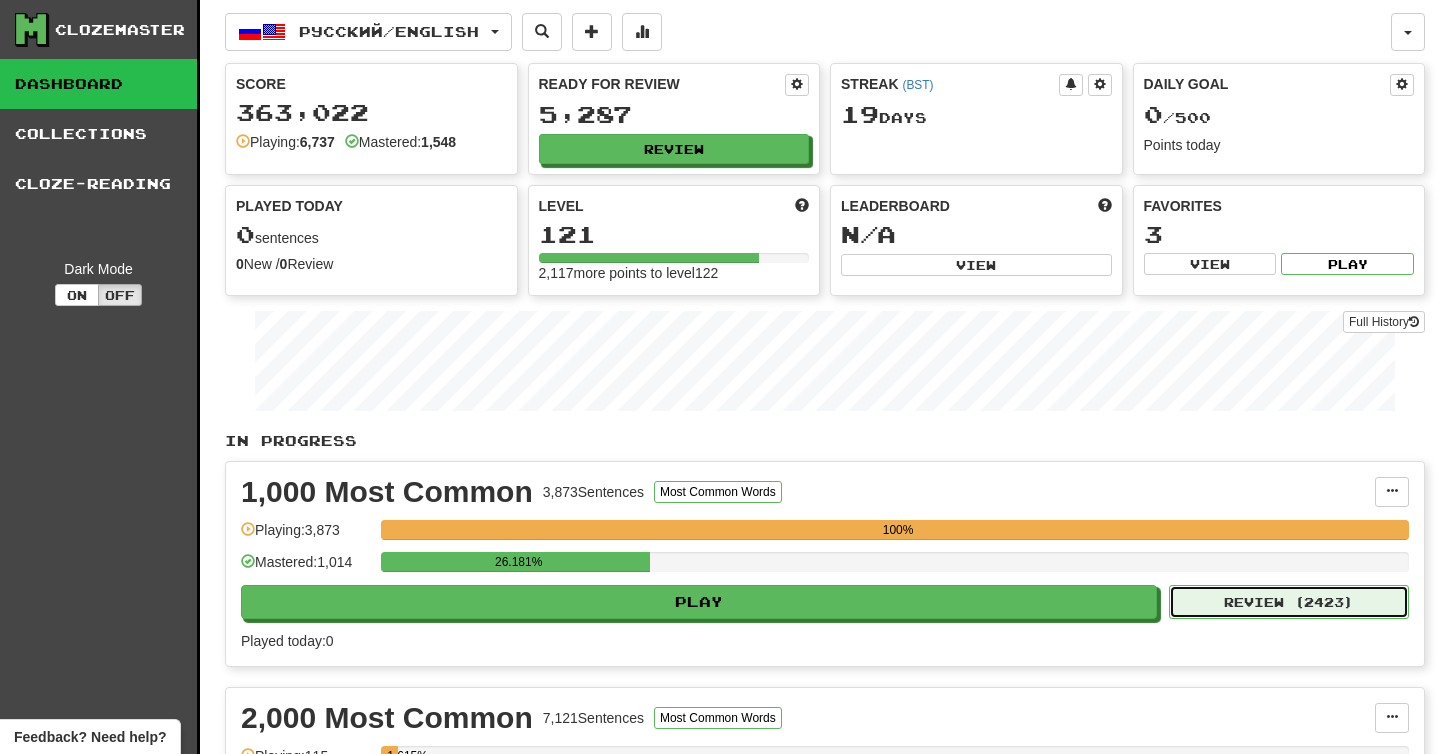 click on "Review ( 2423 )" at bounding box center (1289, 602) 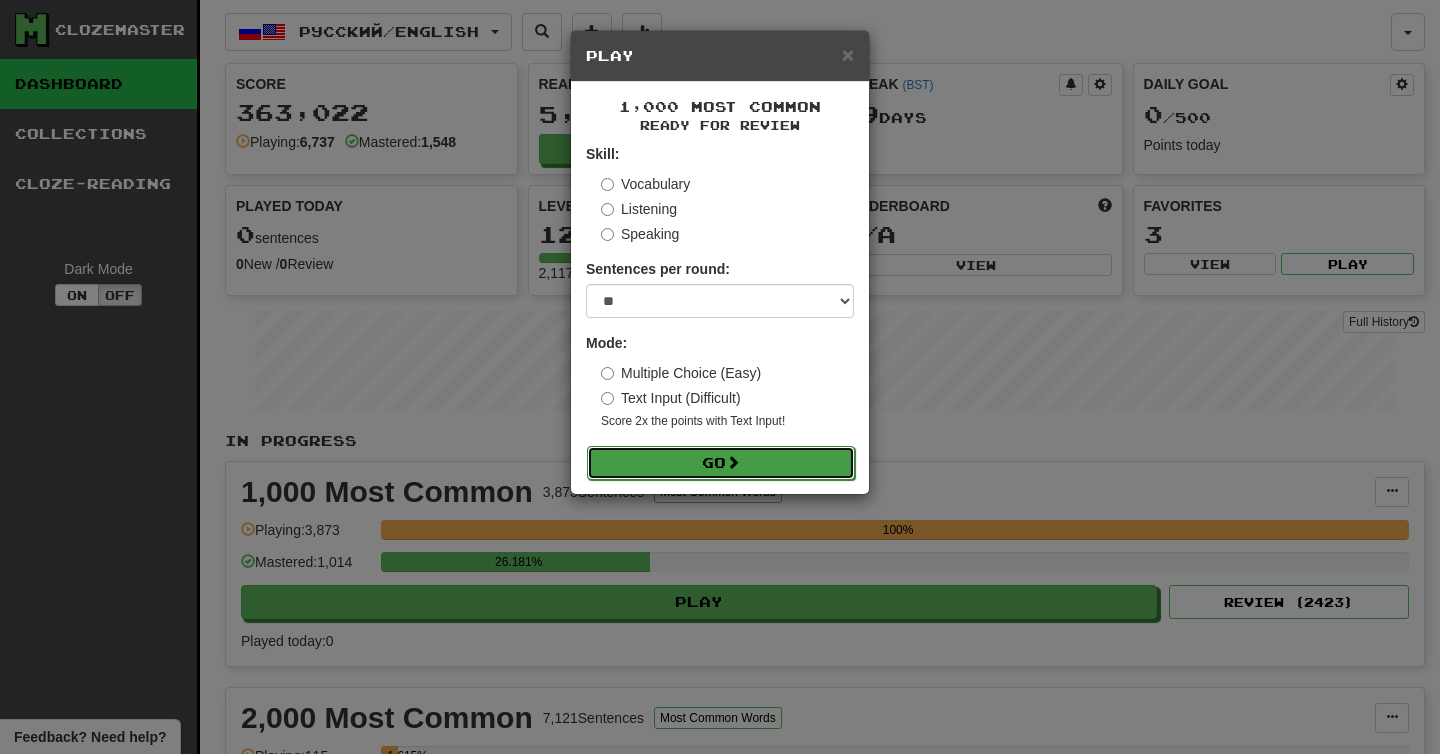 click on "Go" at bounding box center [721, 463] 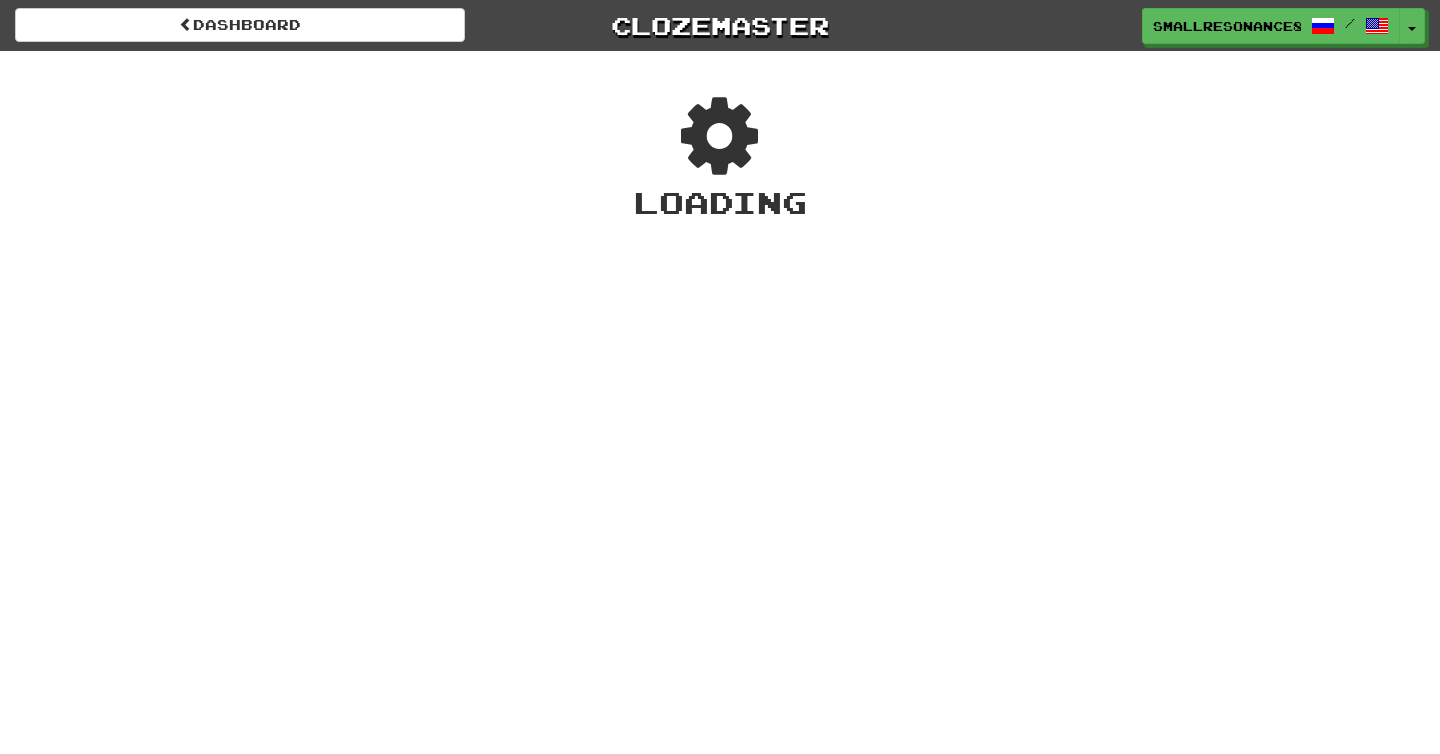 scroll, scrollTop: 0, scrollLeft: 0, axis: both 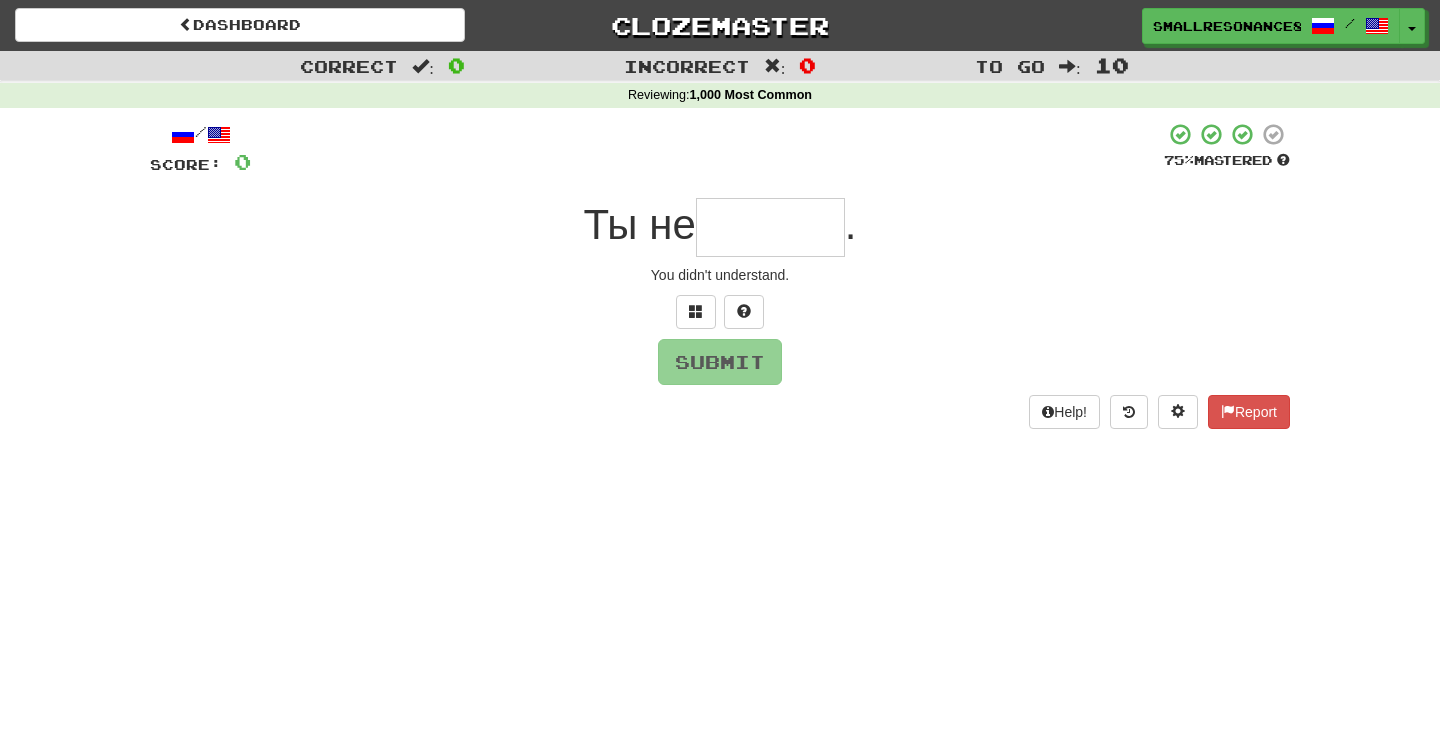 type on "*" 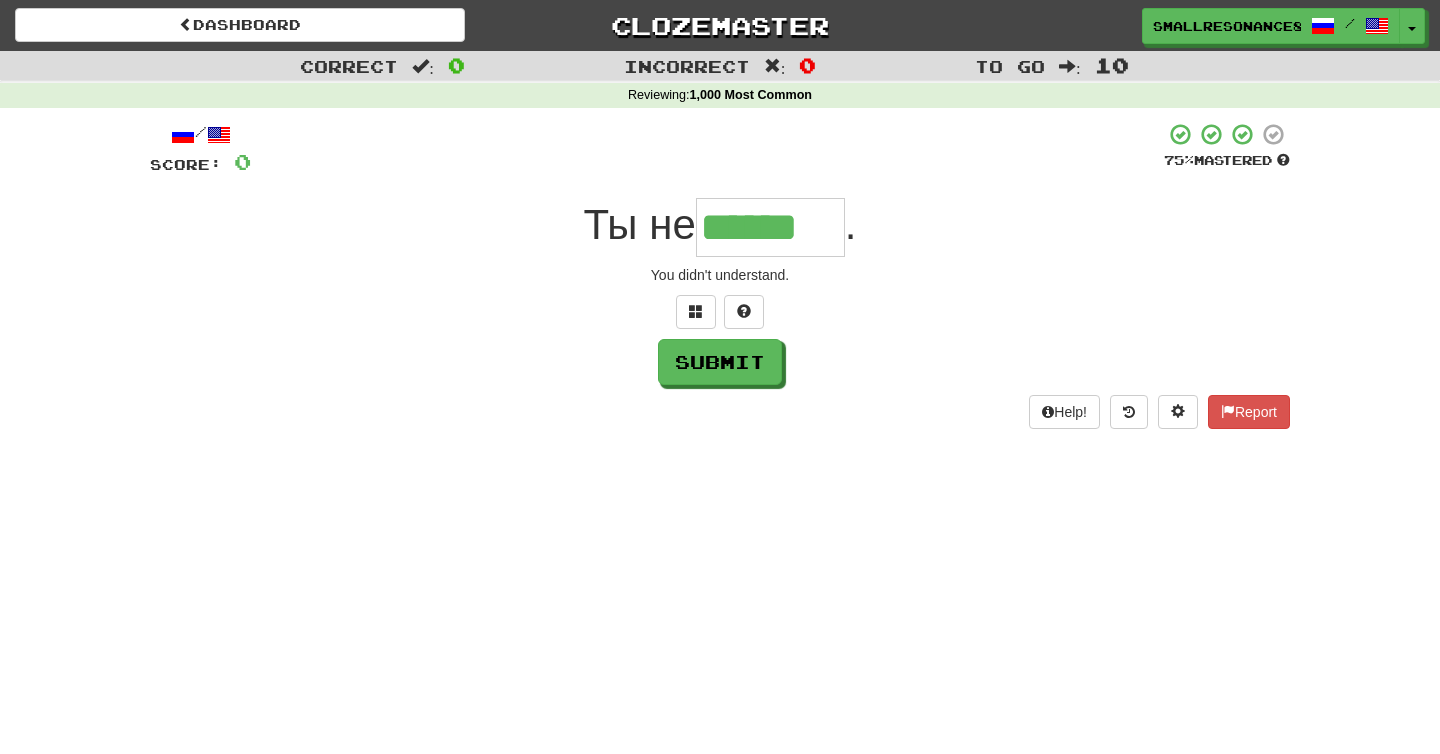 type on "******" 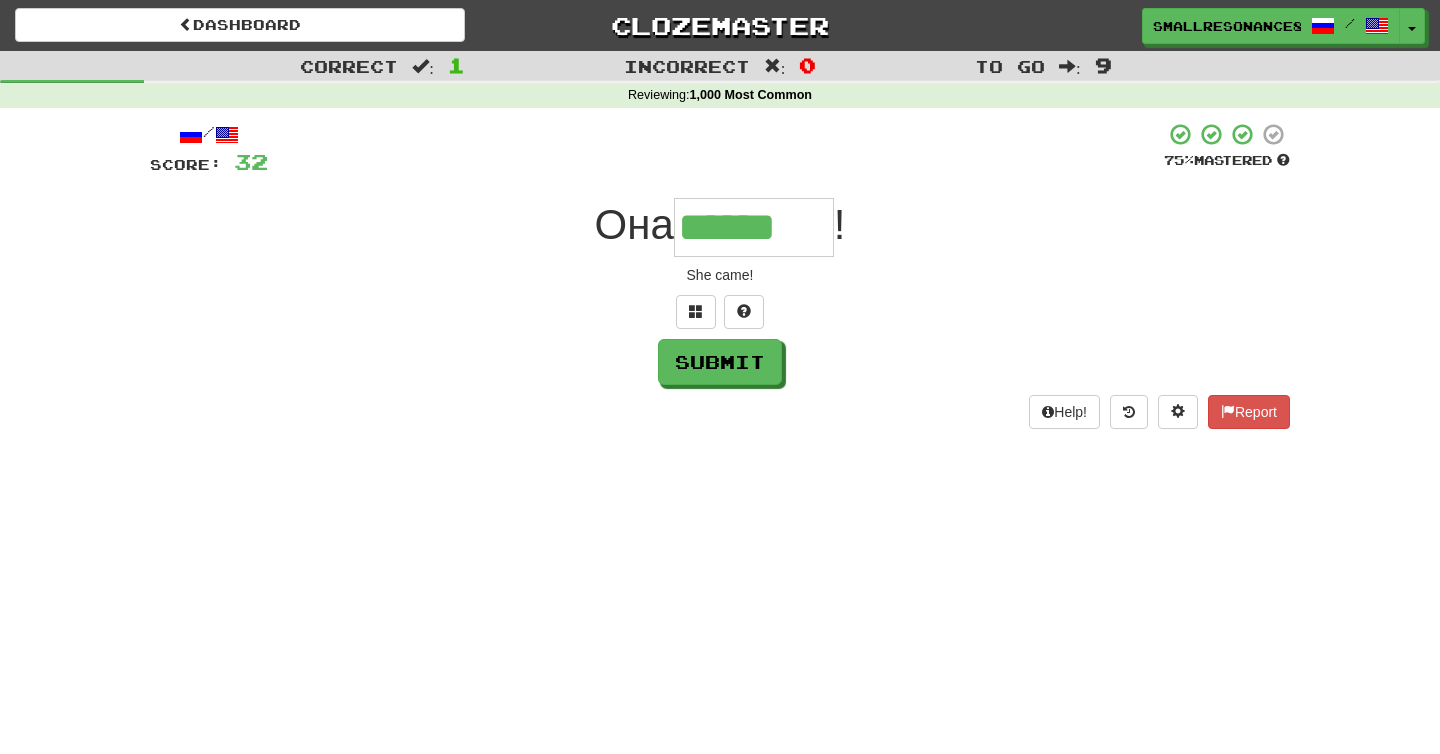 type on "******" 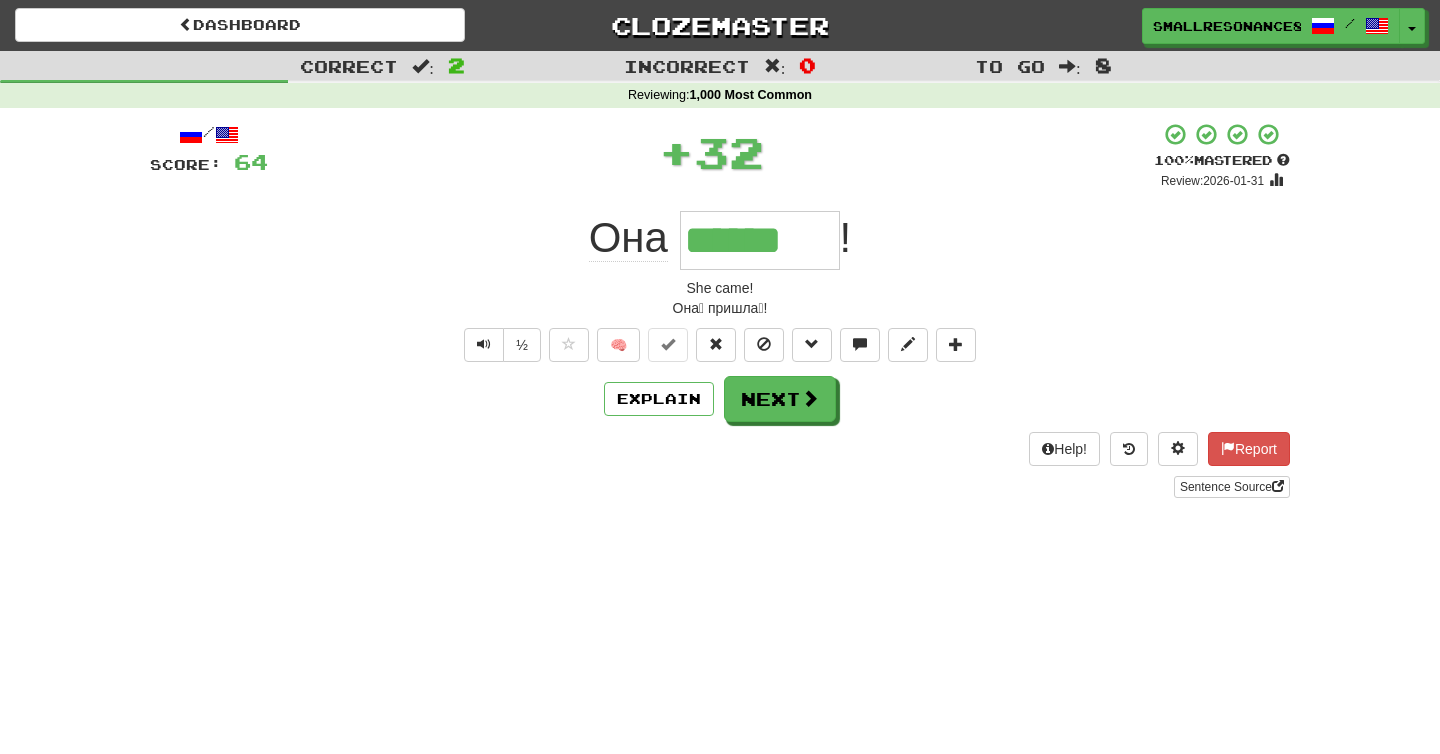 type 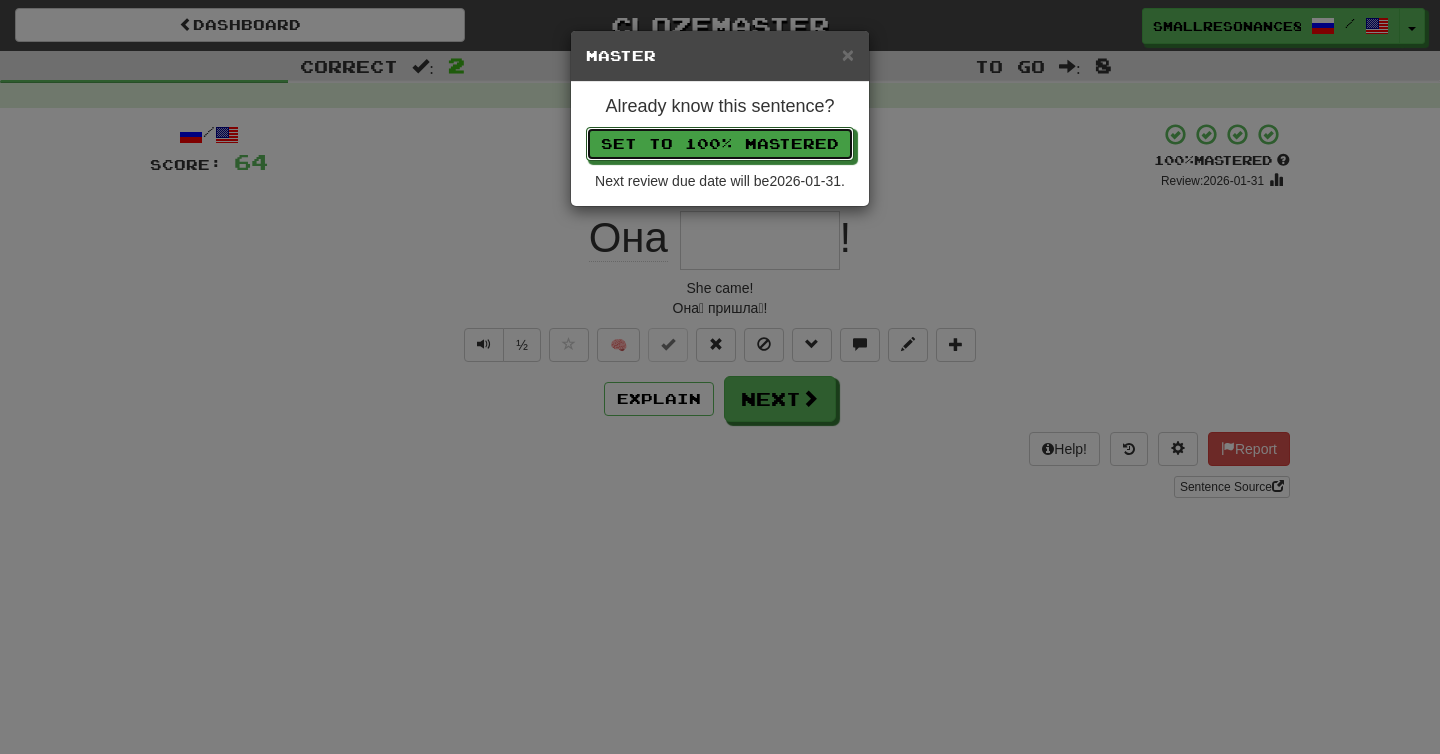 type 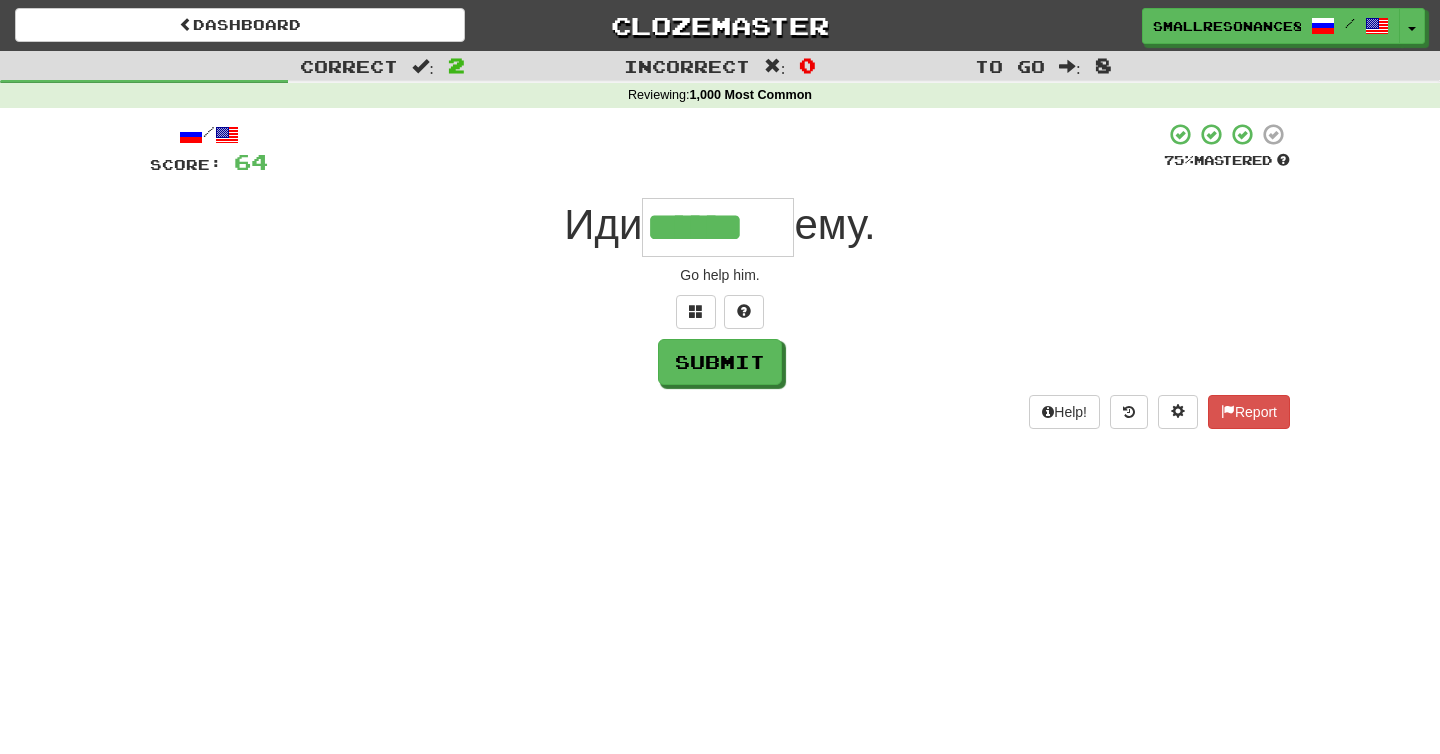 type on "******" 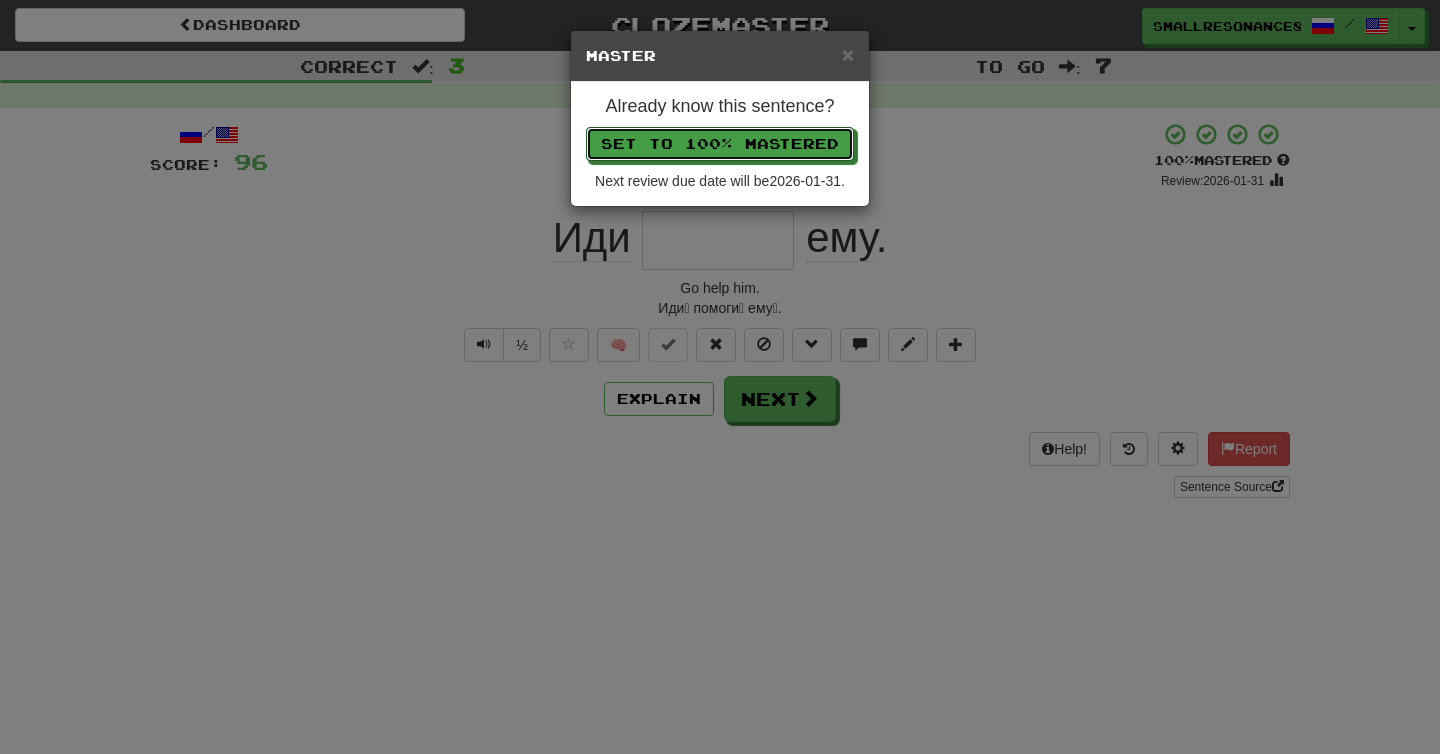 click on "Set to 100% Mastered" at bounding box center [720, 144] 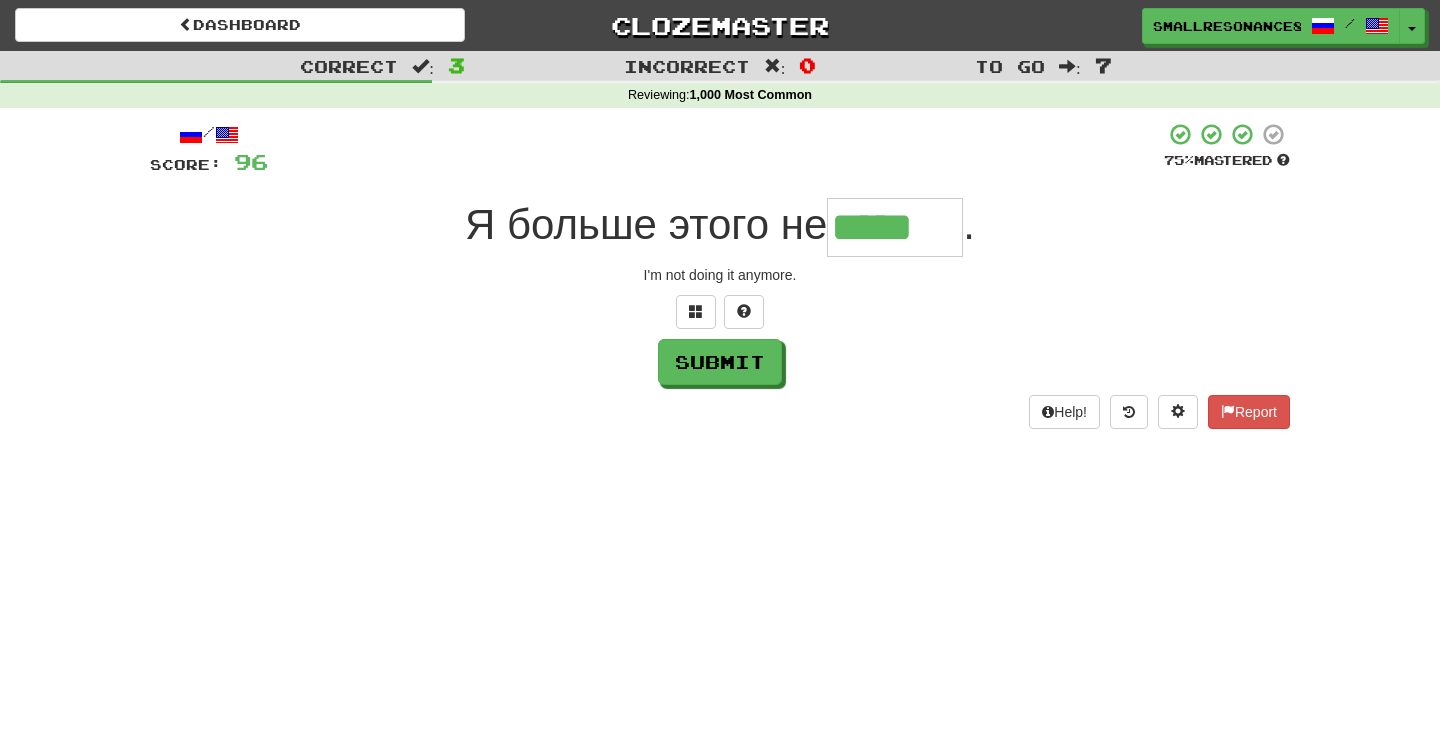 type on "*****" 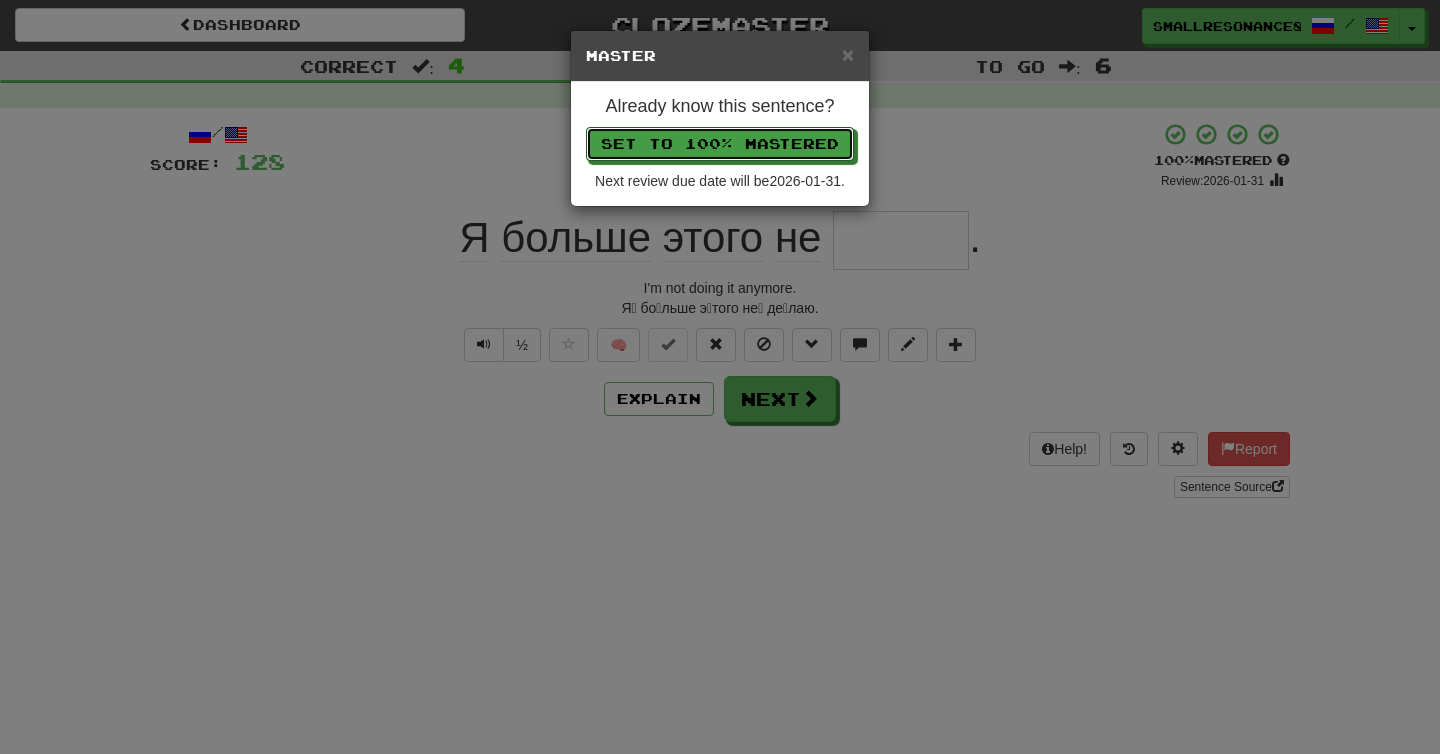 click on "Set to 100% Mastered" at bounding box center (720, 144) 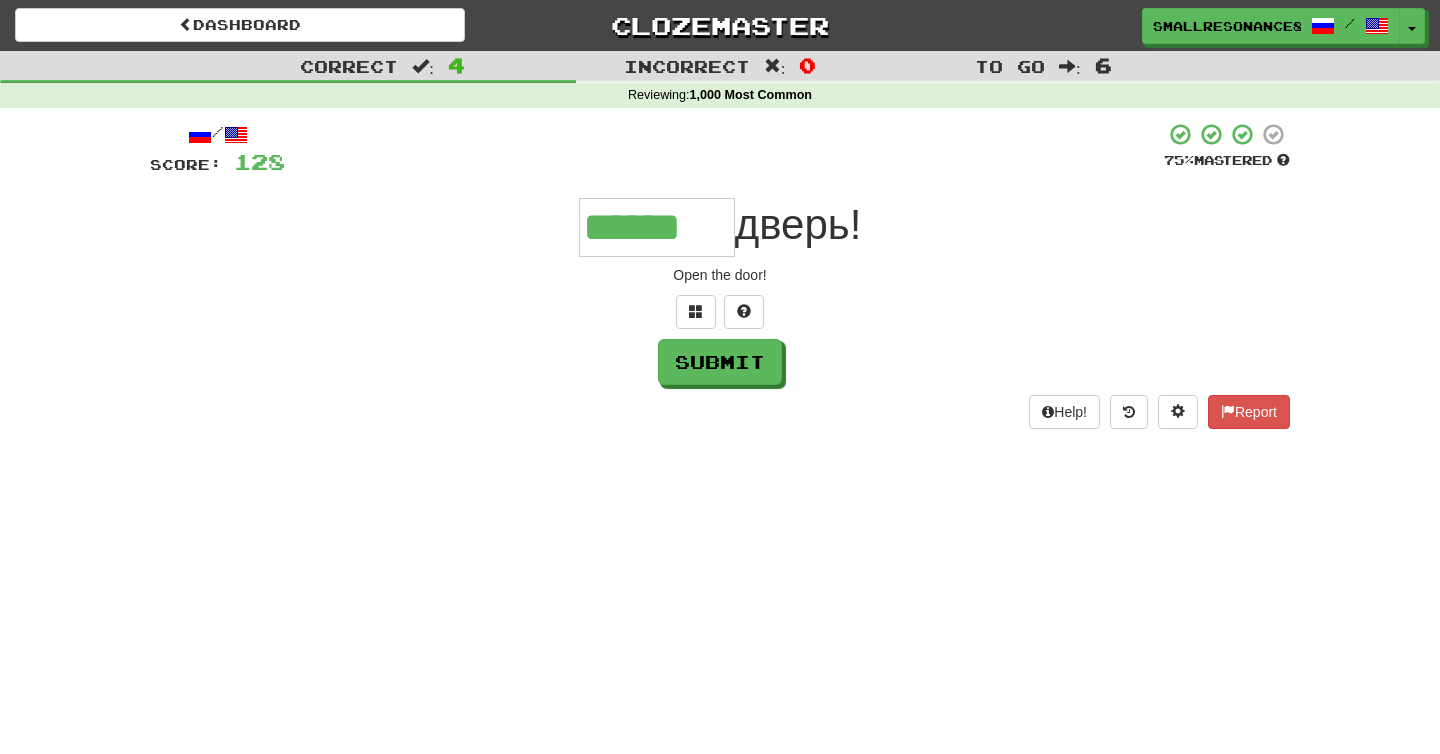 type on "******" 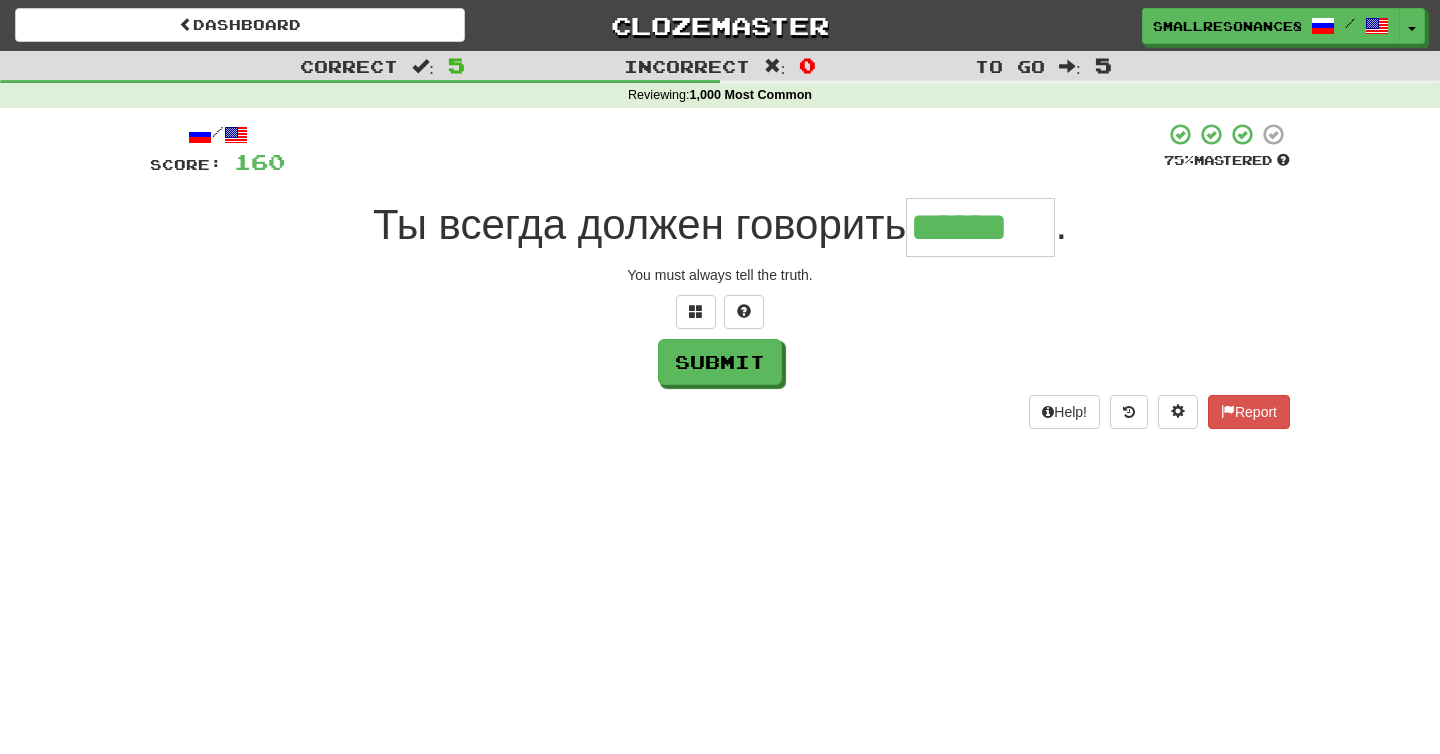 type on "******" 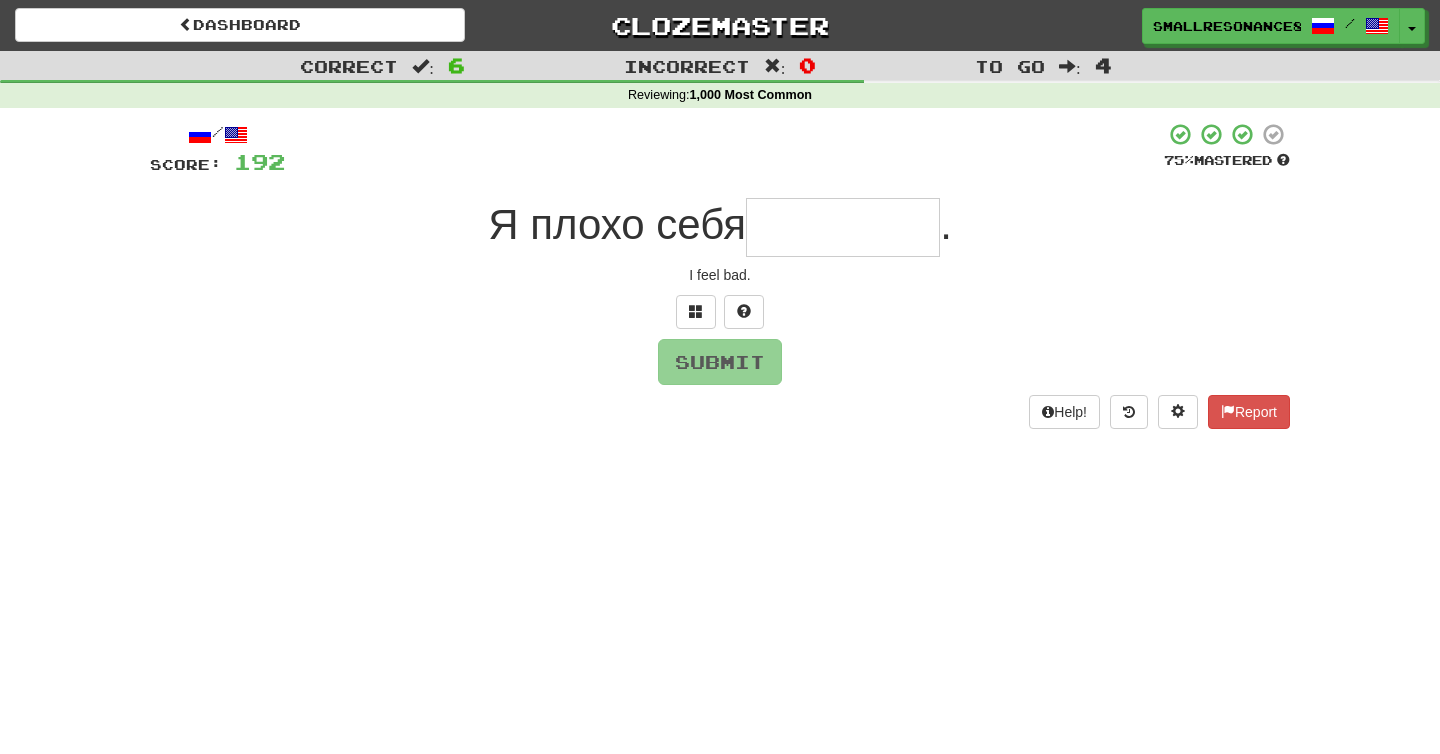 type on "*" 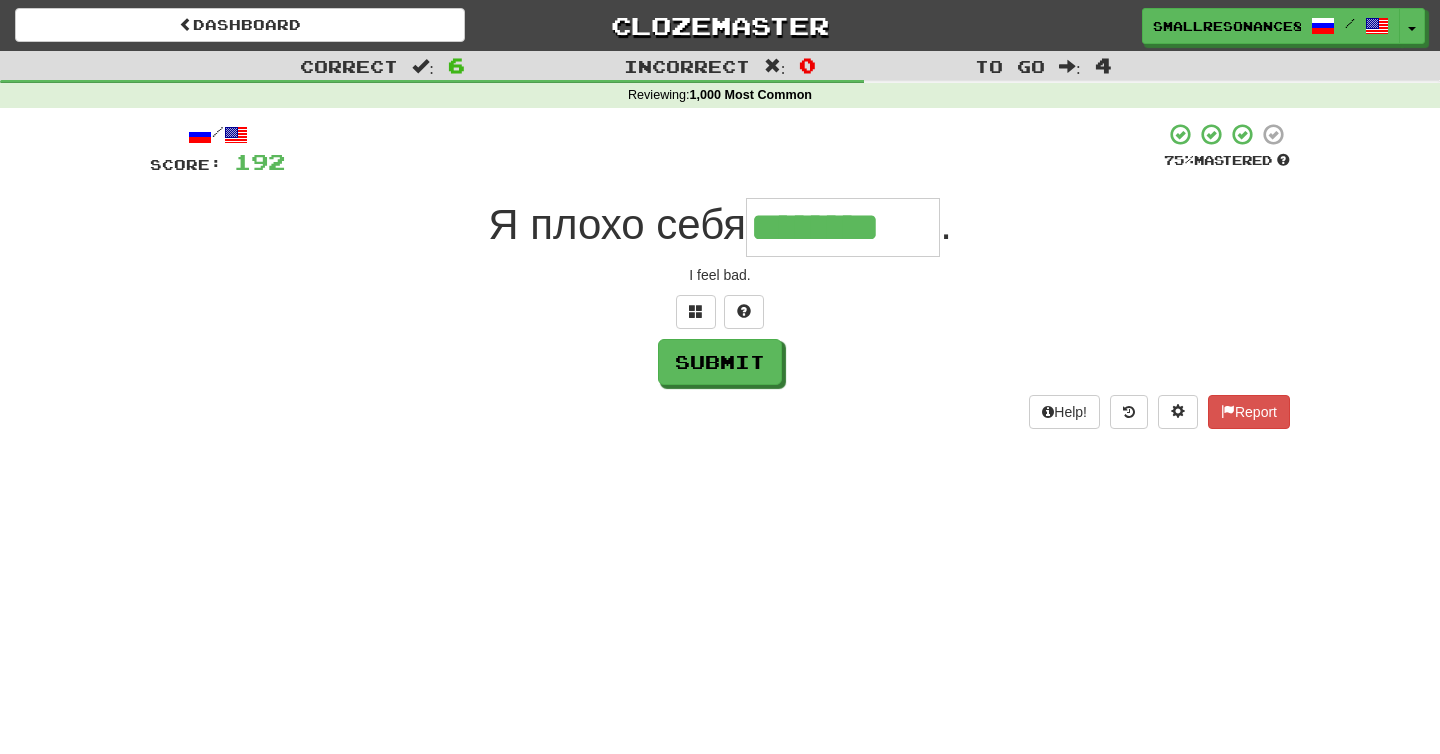 type on "********" 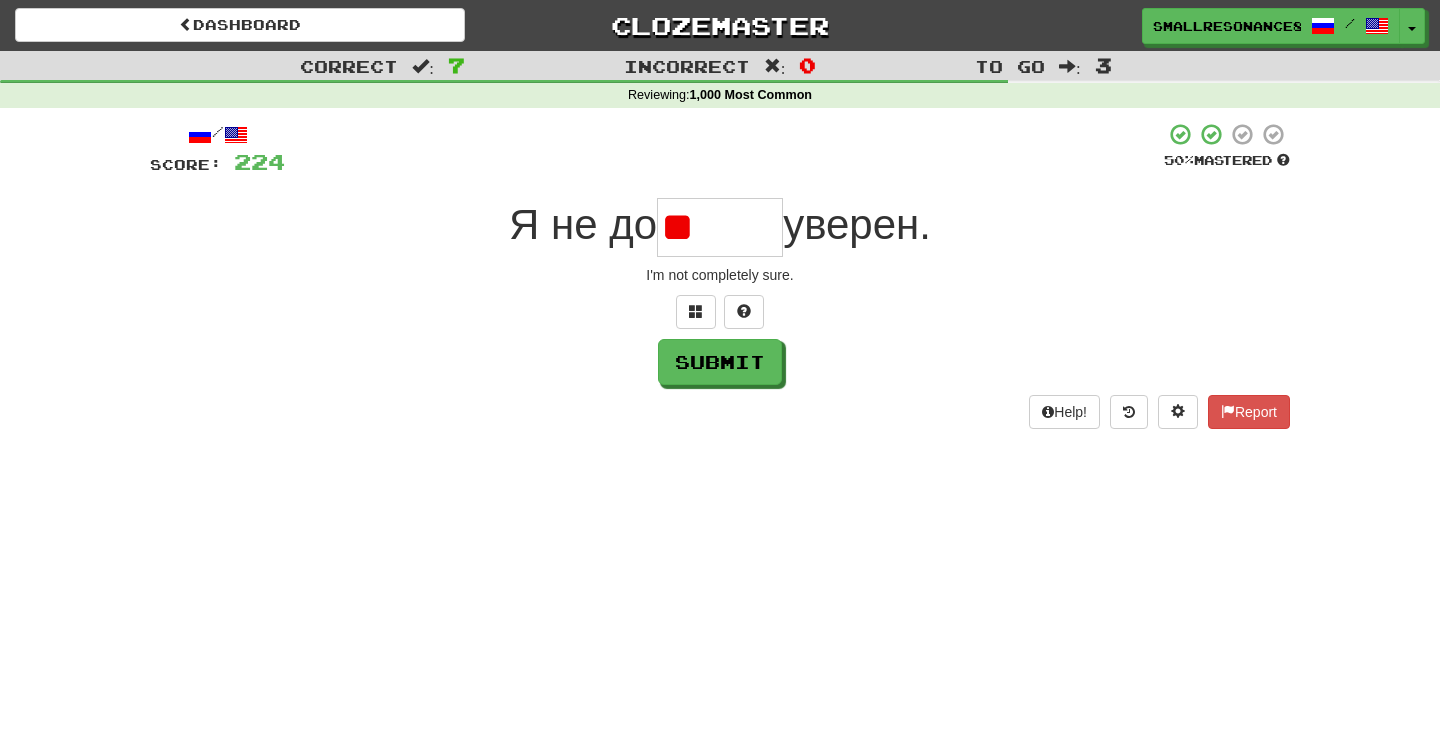 type on "*" 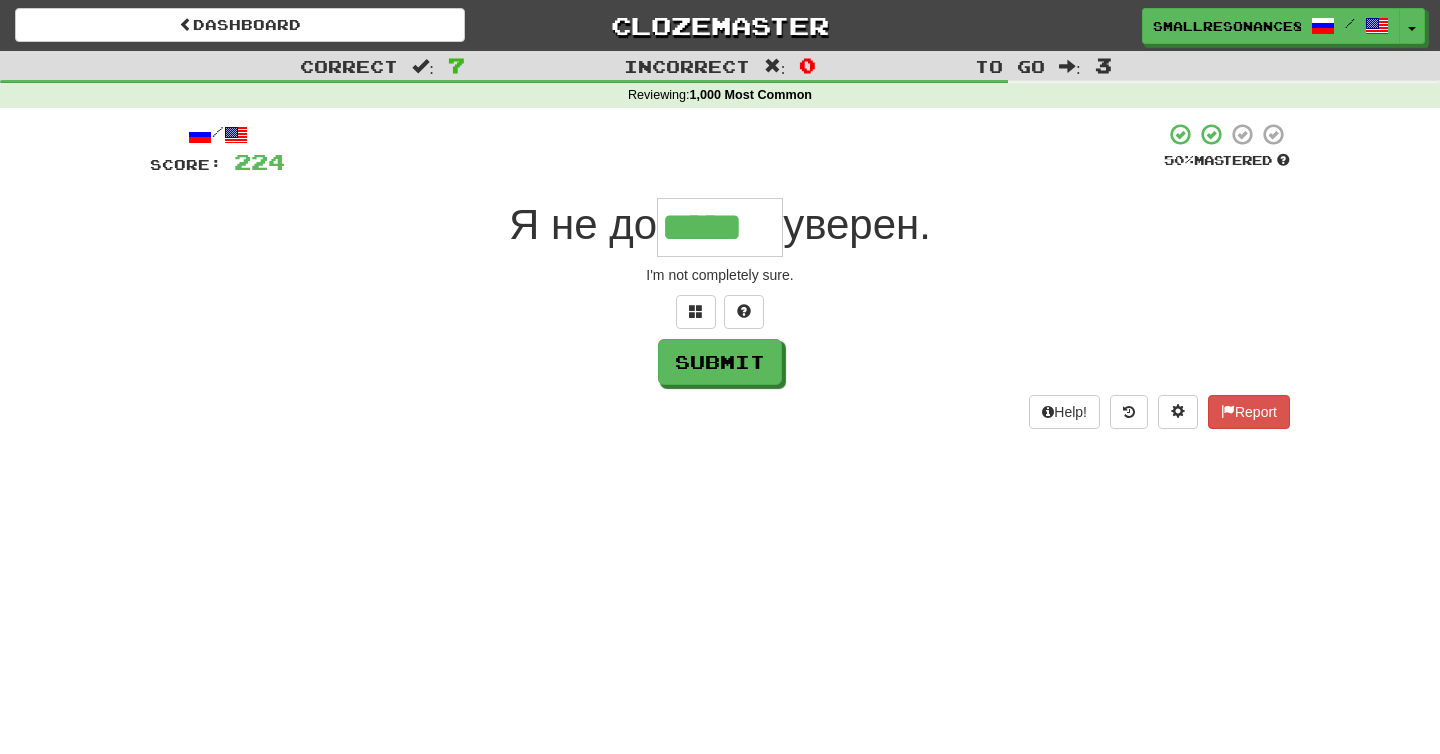 type on "*****" 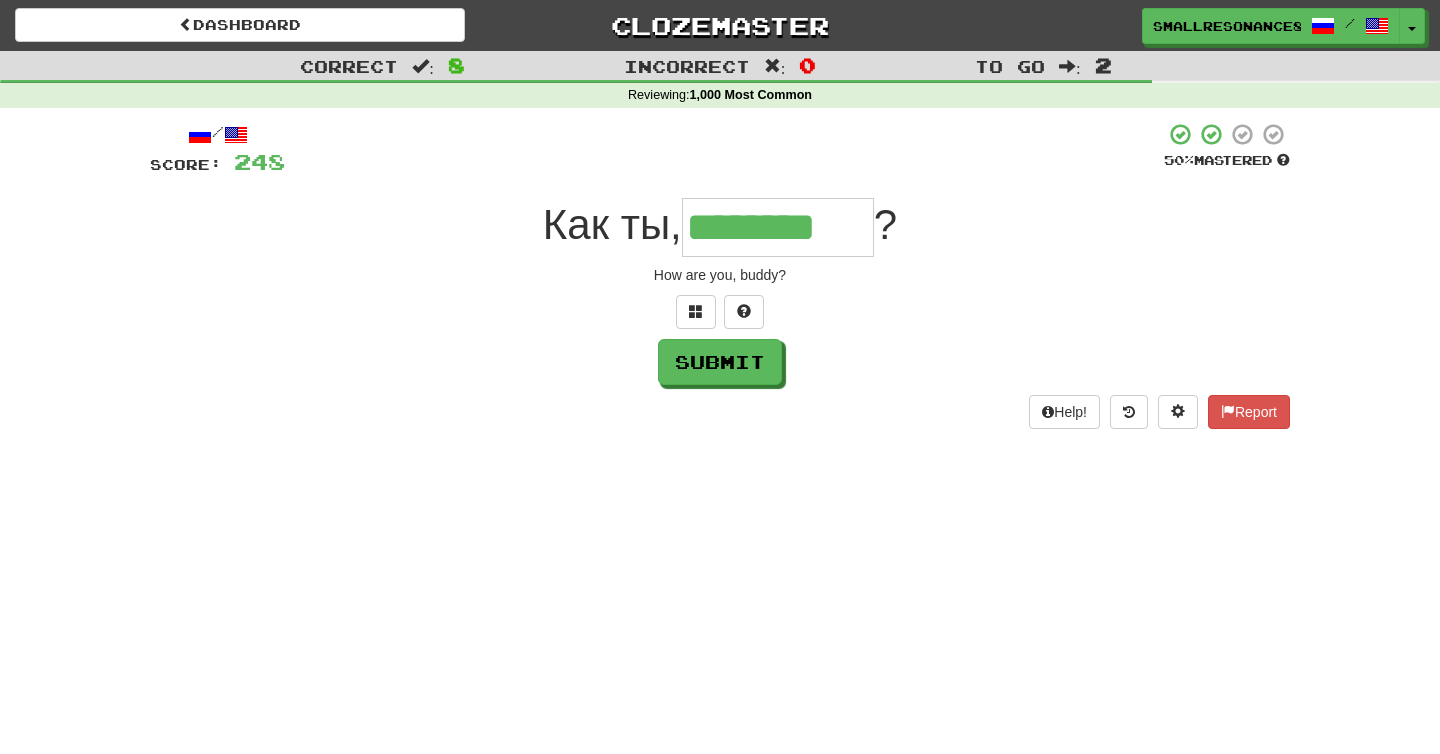 type on "********" 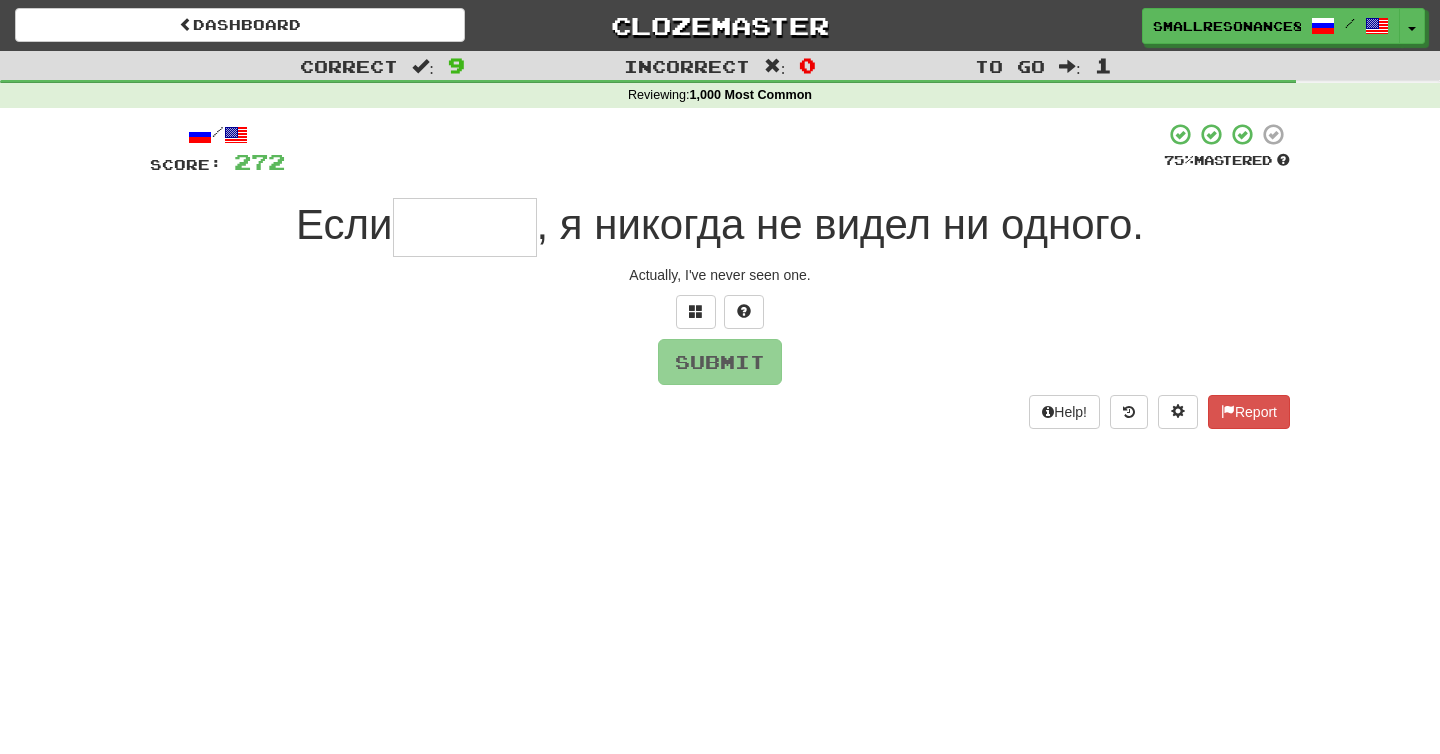 type on "*" 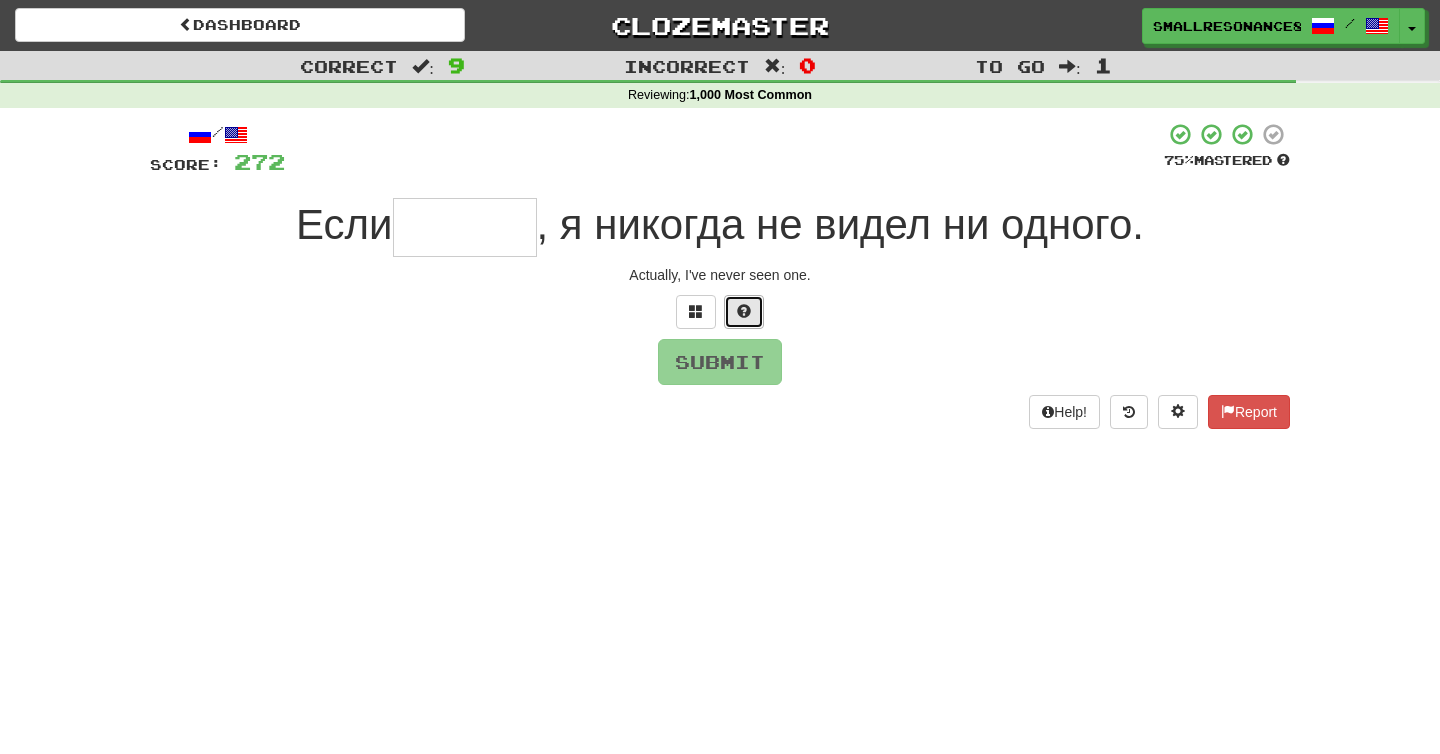 click at bounding box center [744, 311] 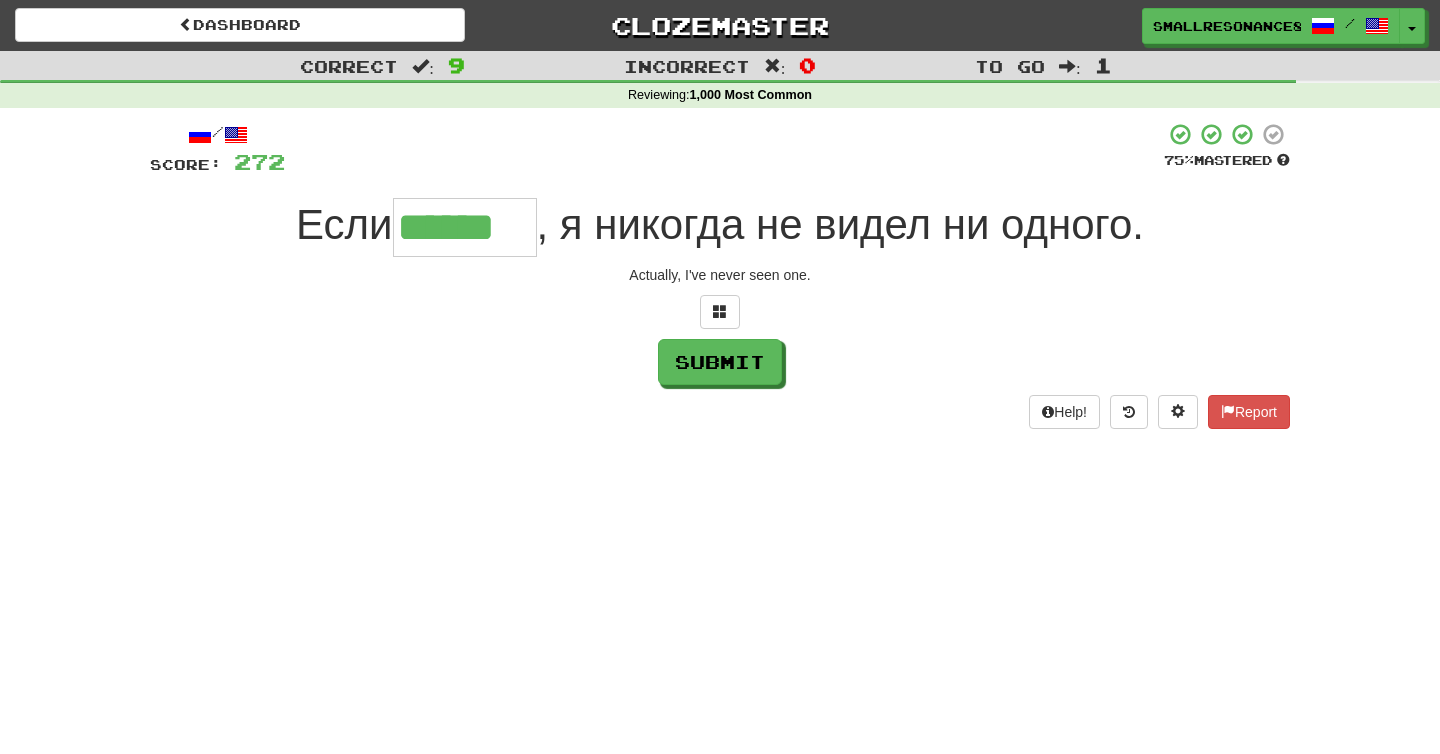 type on "******" 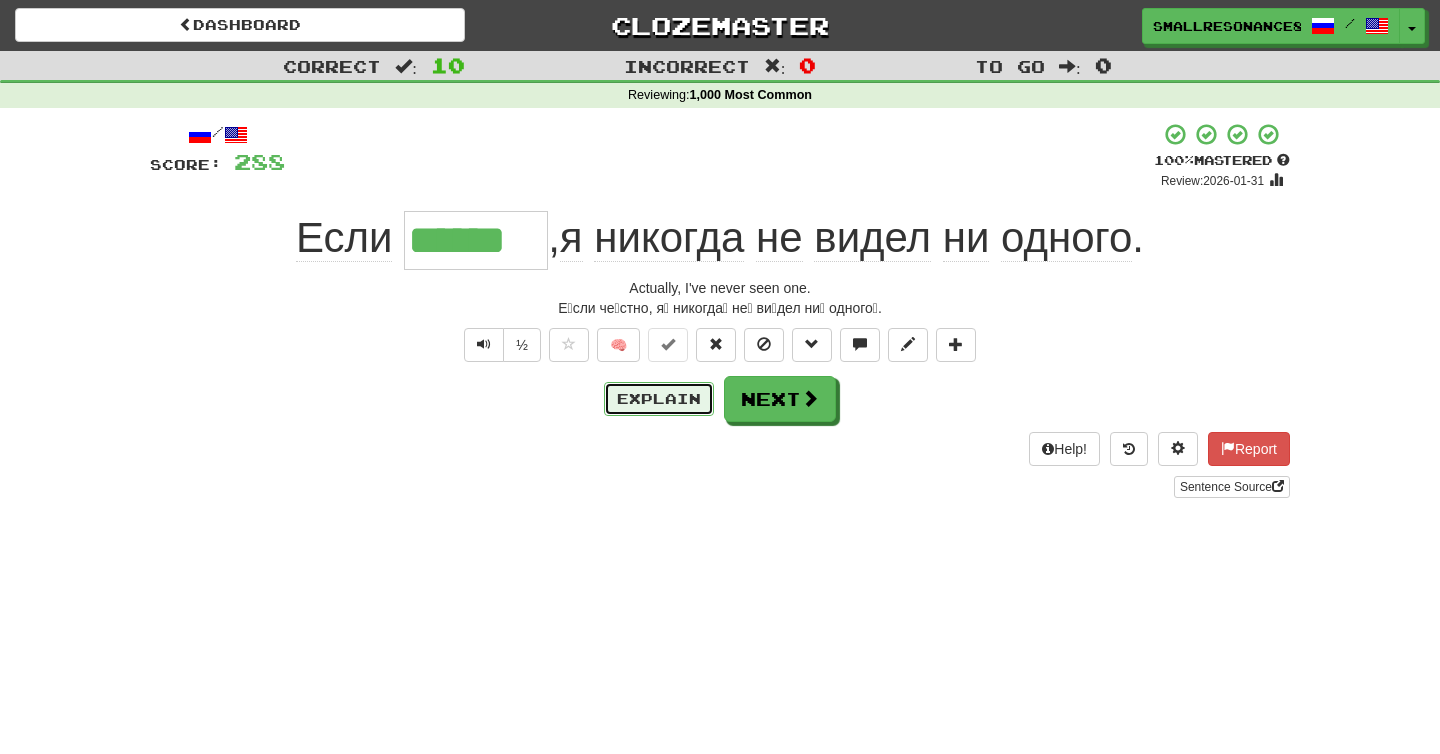 click on "Explain" at bounding box center (659, 399) 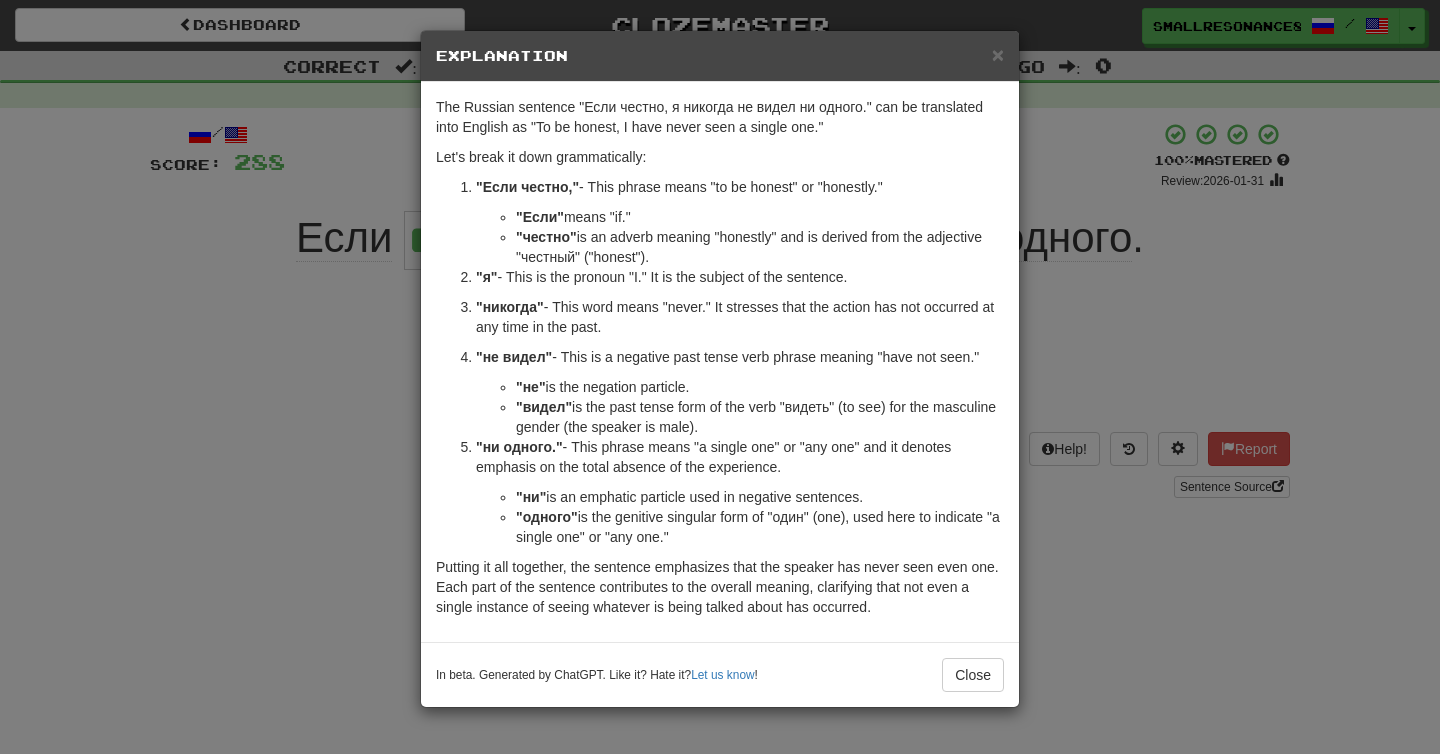 click on "× Explanation The Russian sentence "Если честно, я никогда не видел ни одного." can be translated into English as "To be honest, I have never seen a single one."
Let's break it down grammatically:
"Если честно,"  - This phrase means "to be honest" or "honestly."
"Если"  means "if."
"честно"  is an adverb meaning "honestly" and is derived from the adjective "честный" ("honest").
"я"  - This is the pronoun "I." It is the subject of the sentence.
"никогда"  - This word means "never." It stresses that the action has not occurred at any time in the past.
"не видел"  - This is a negative past tense verb phrase meaning "have not seen."
"не"  is the negation particle.
"видел"  is the past tense form of the verb "видеть" (to see) for the masculine gender (the speaker is male).
"ни одного."
"ни"  is an emphatic particle used in negative sentences.
"одного"" at bounding box center [720, 377] 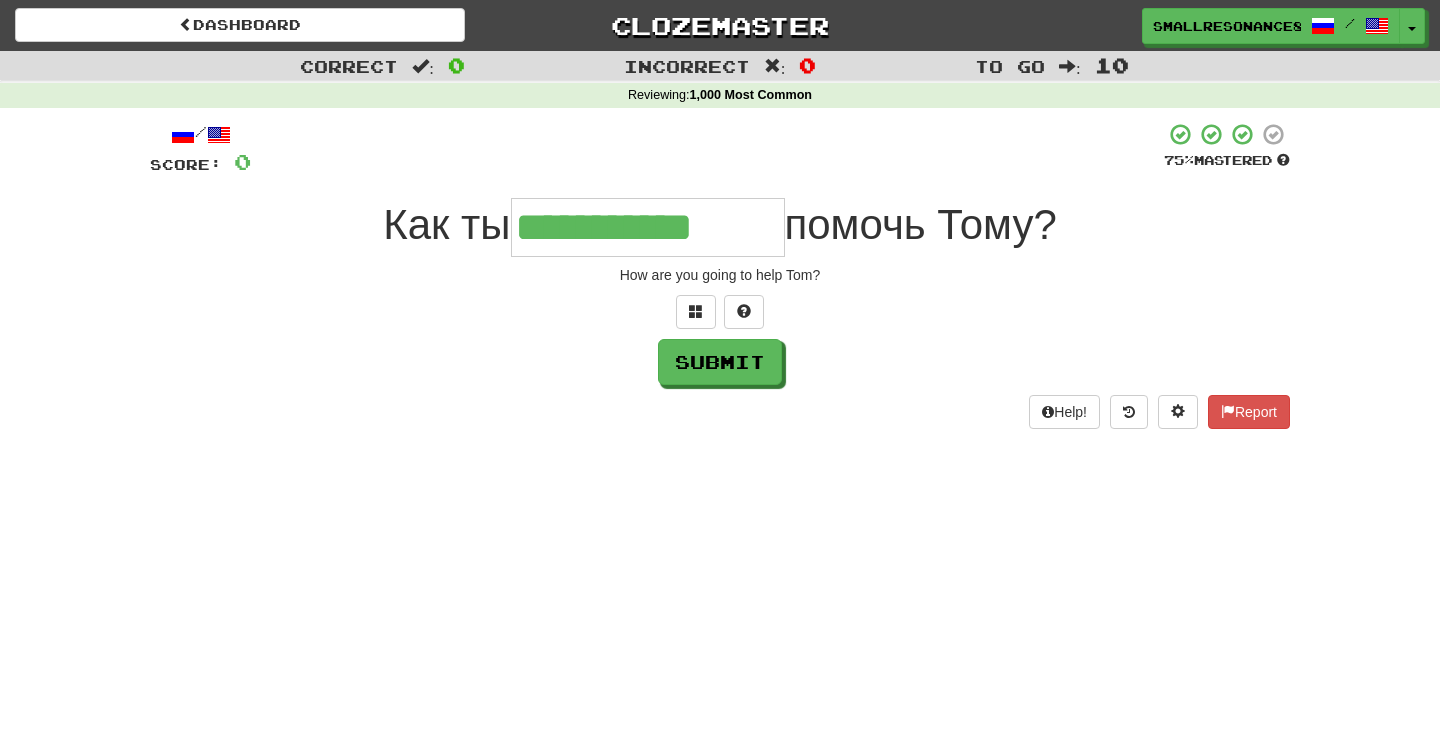 type on "**********" 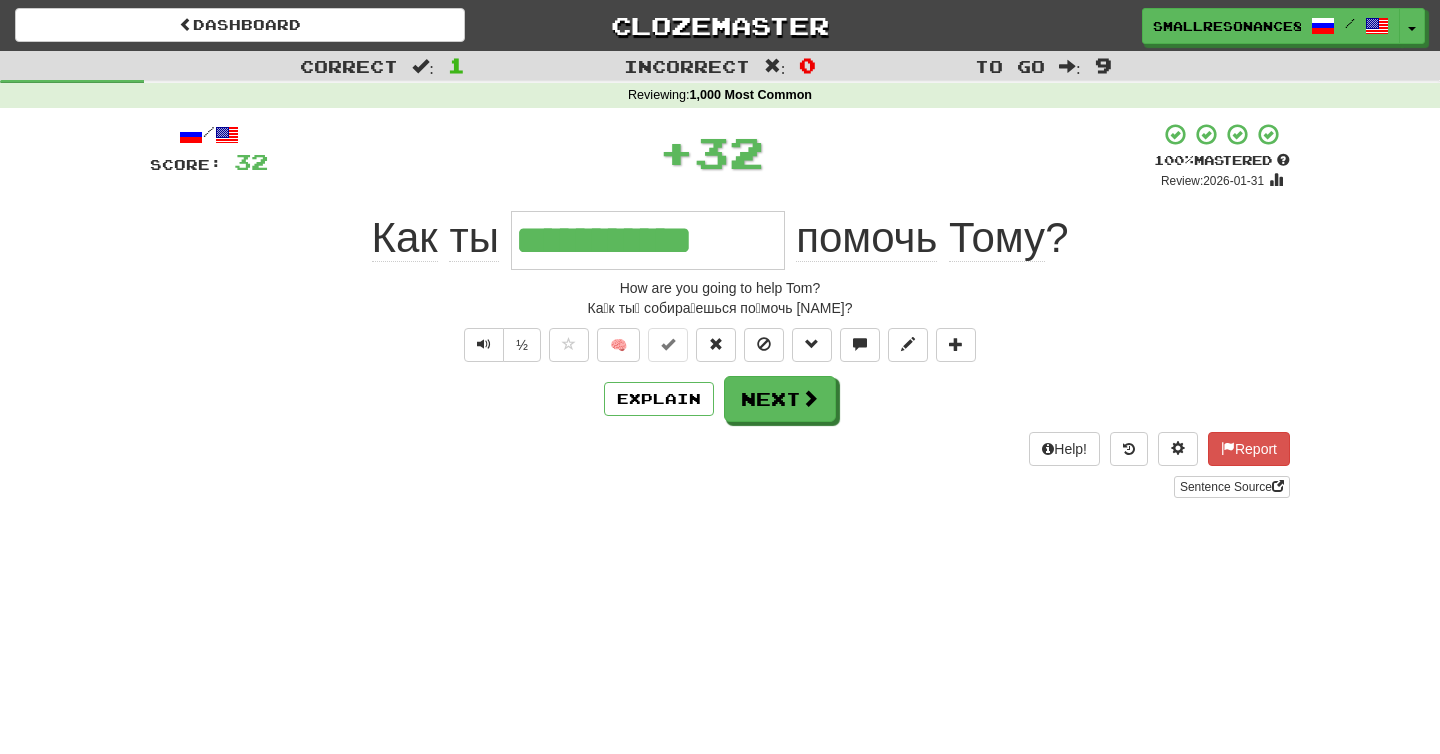 type 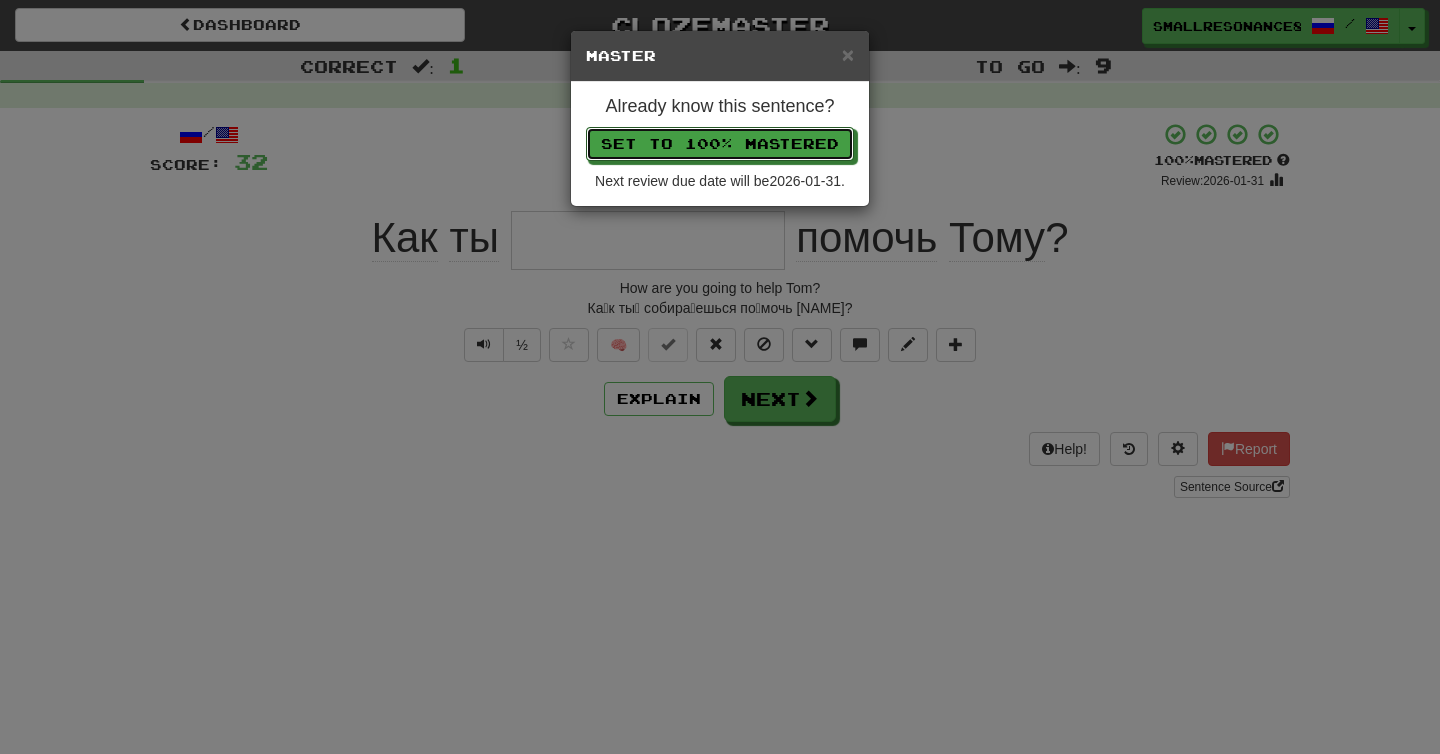 type 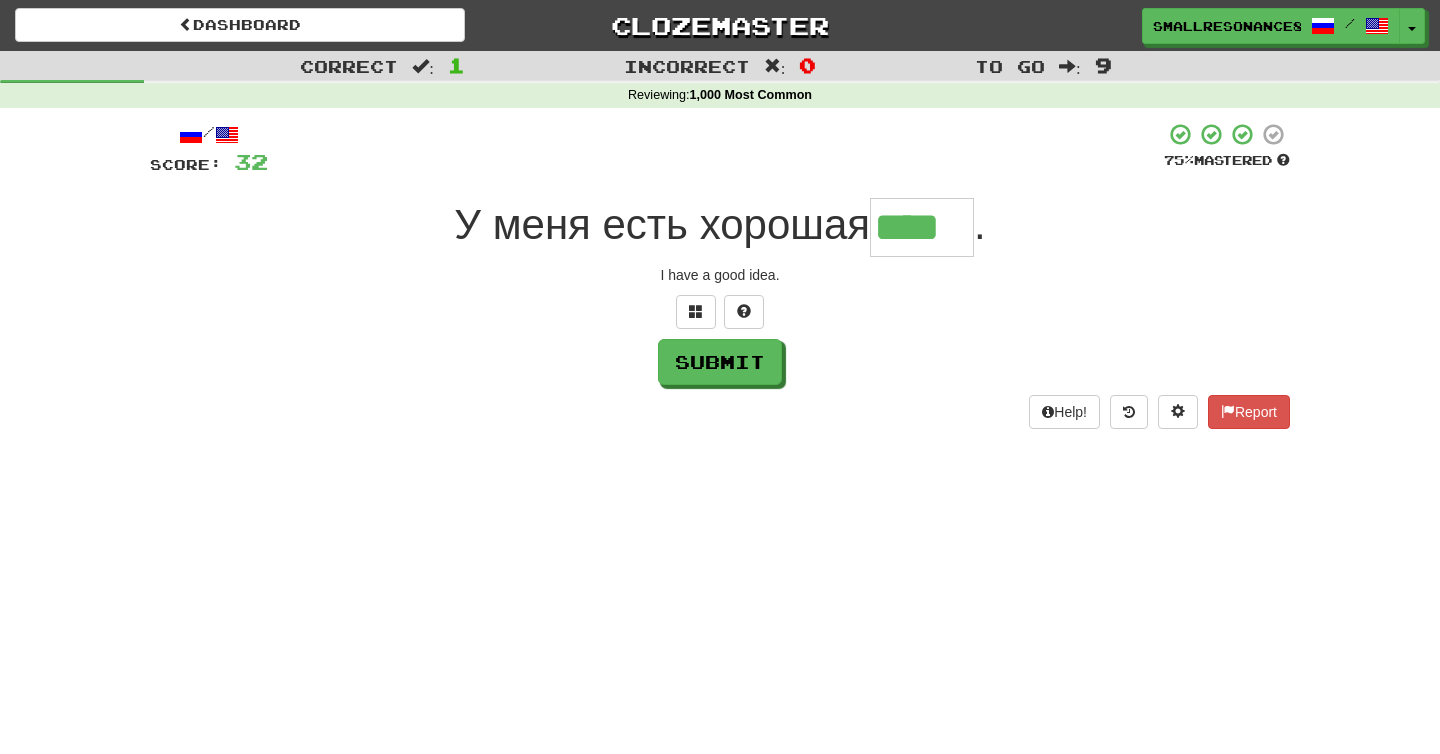 type on "****" 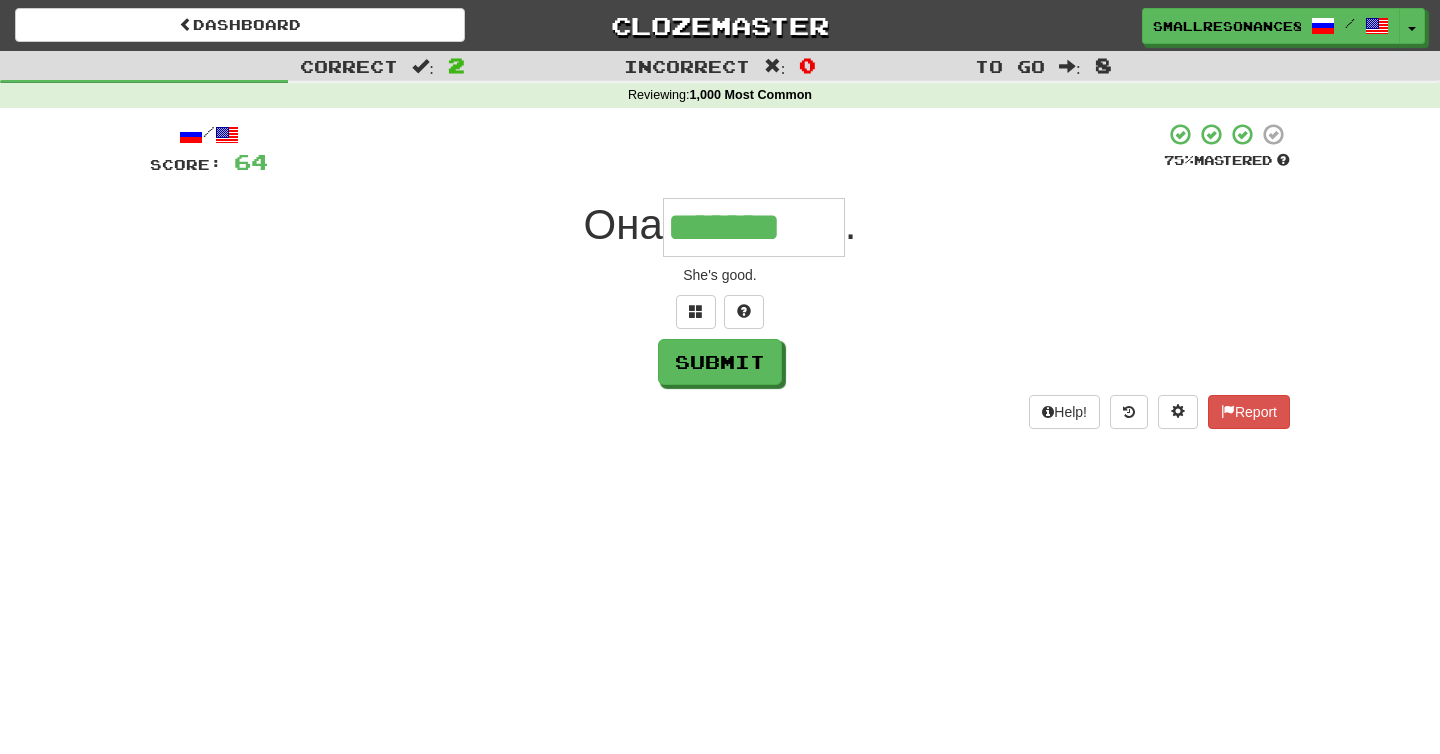 type on "*******" 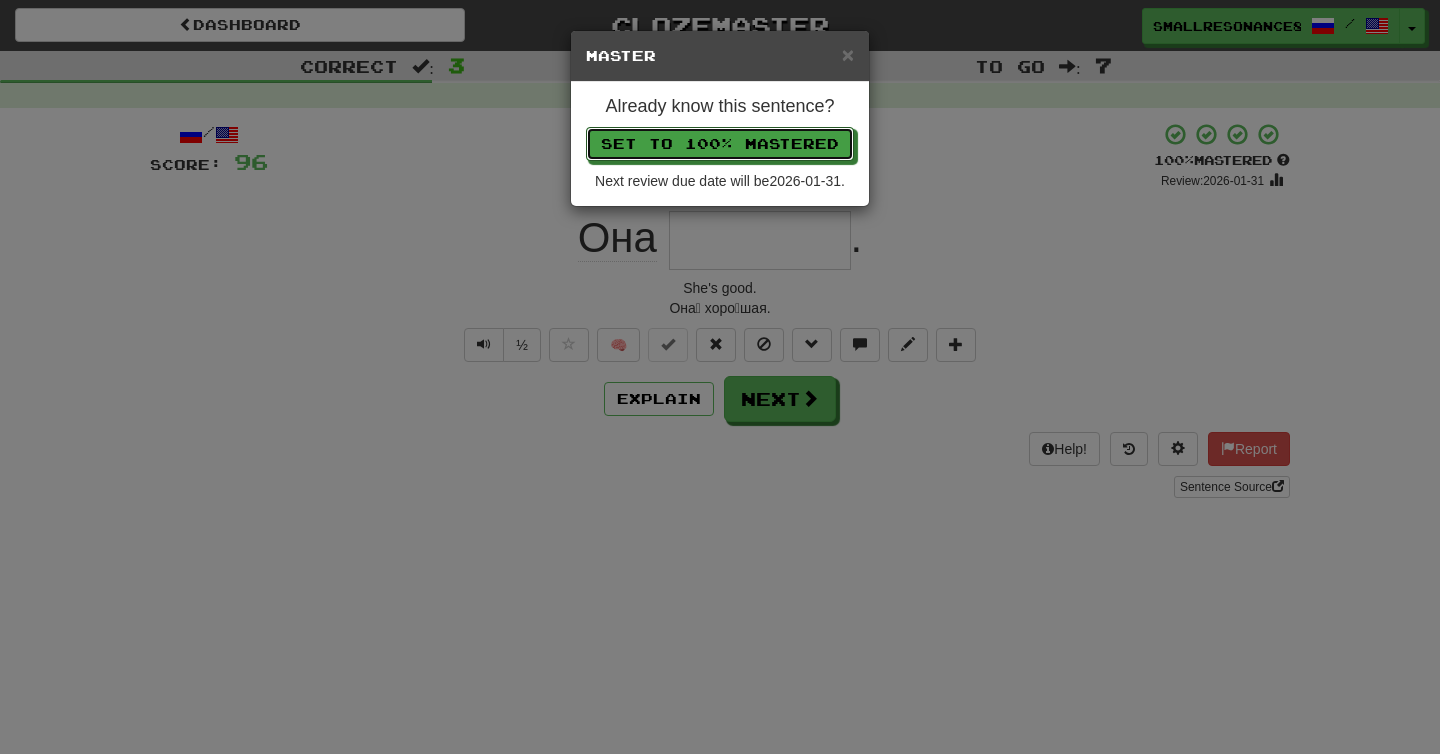 click on "Set to 100% Mastered" at bounding box center (720, 144) 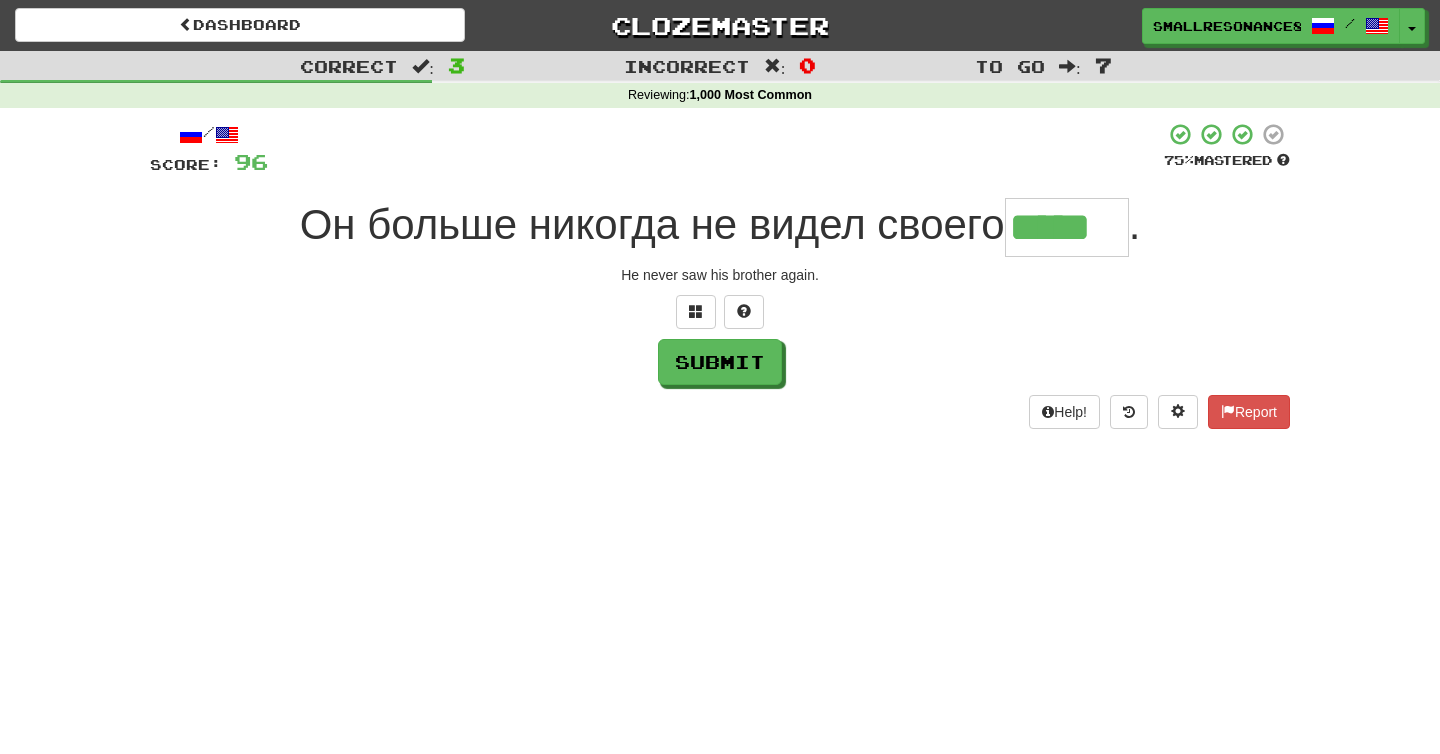 type on "*****" 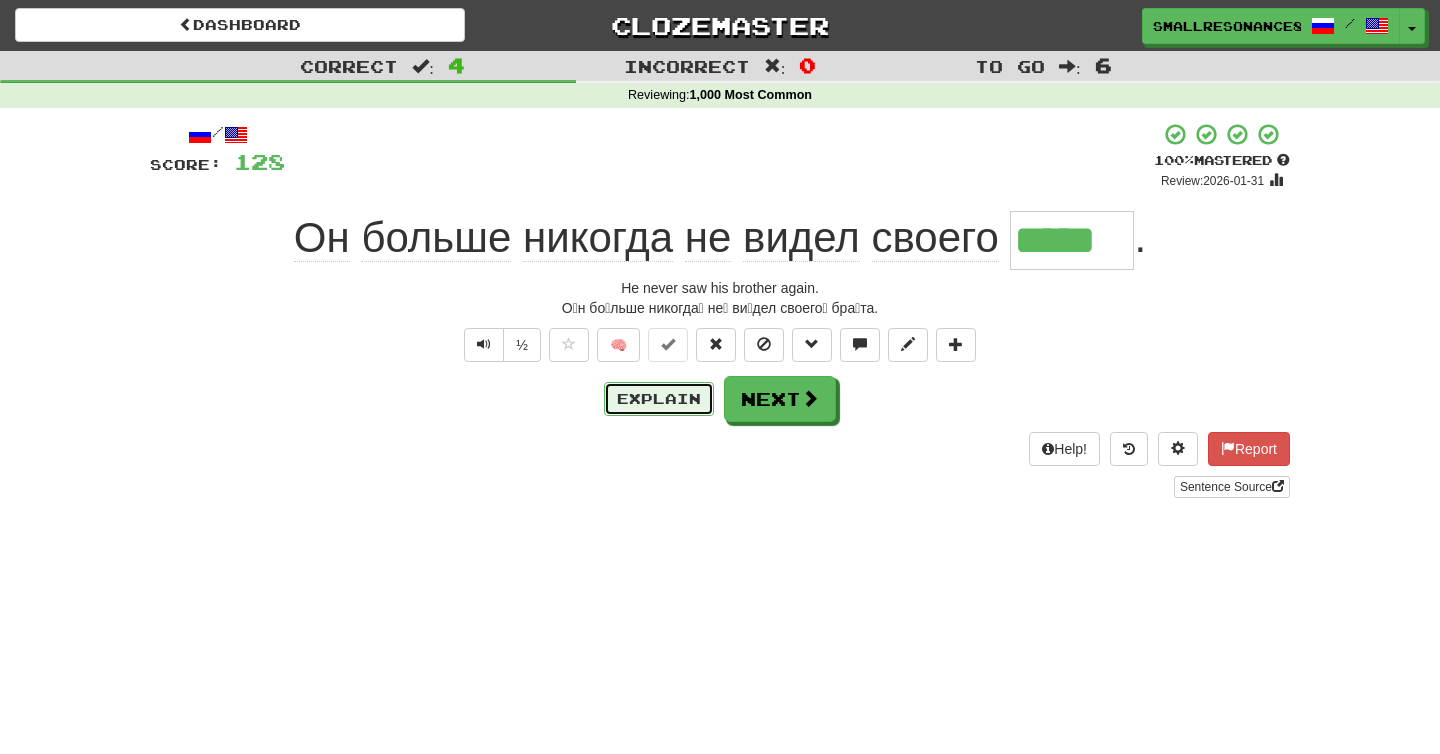 click on "Explain" at bounding box center (659, 399) 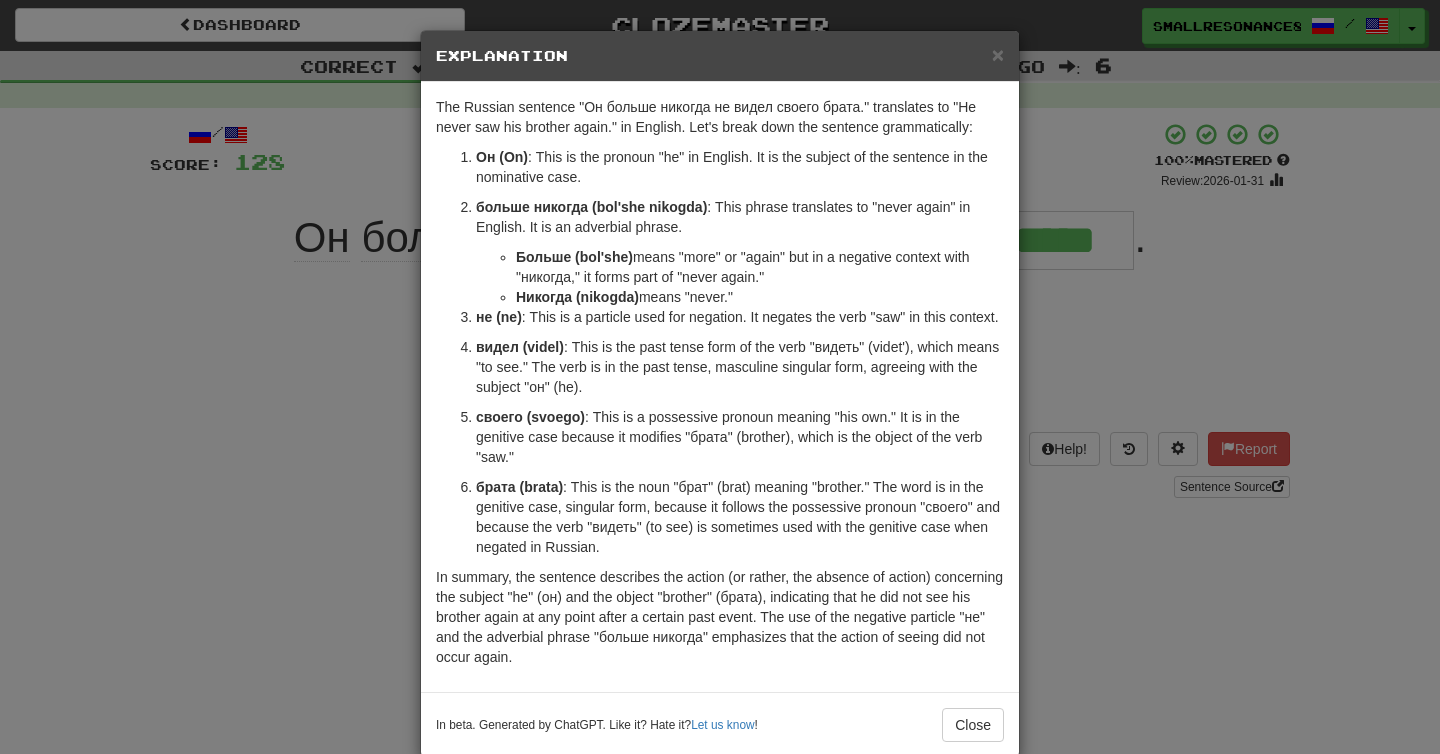click on "× Explanation The Russian sentence "Он больше никогда не видел своего брата." translates to "He never saw his brother again." in English. Let's break down the sentence grammatically:
Он (On) : This is the pronoun "he" in English. It is the subject of the sentence in the nominative case.
больше никогда (bol'she nikogda) : This phrase translates to "never again" in English. It is an adverbial phrase.
Больше (bol'she)  means "more" or "again" but in a negative context with "никогда," it forms part of "never again."
Никогда (nikogda)  means "never."
не (ne) : This is a particle used for negation. It negates the verb "saw" in this context.
видел (videl) : This is the past tense form of the verb "видеть" (videt'), which means "to see." The verb is in the past tense, masculine singular form, agreeing with the subject "он" (he).
своего (svoego)
брата (brata)
Let us know !" at bounding box center [720, 377] 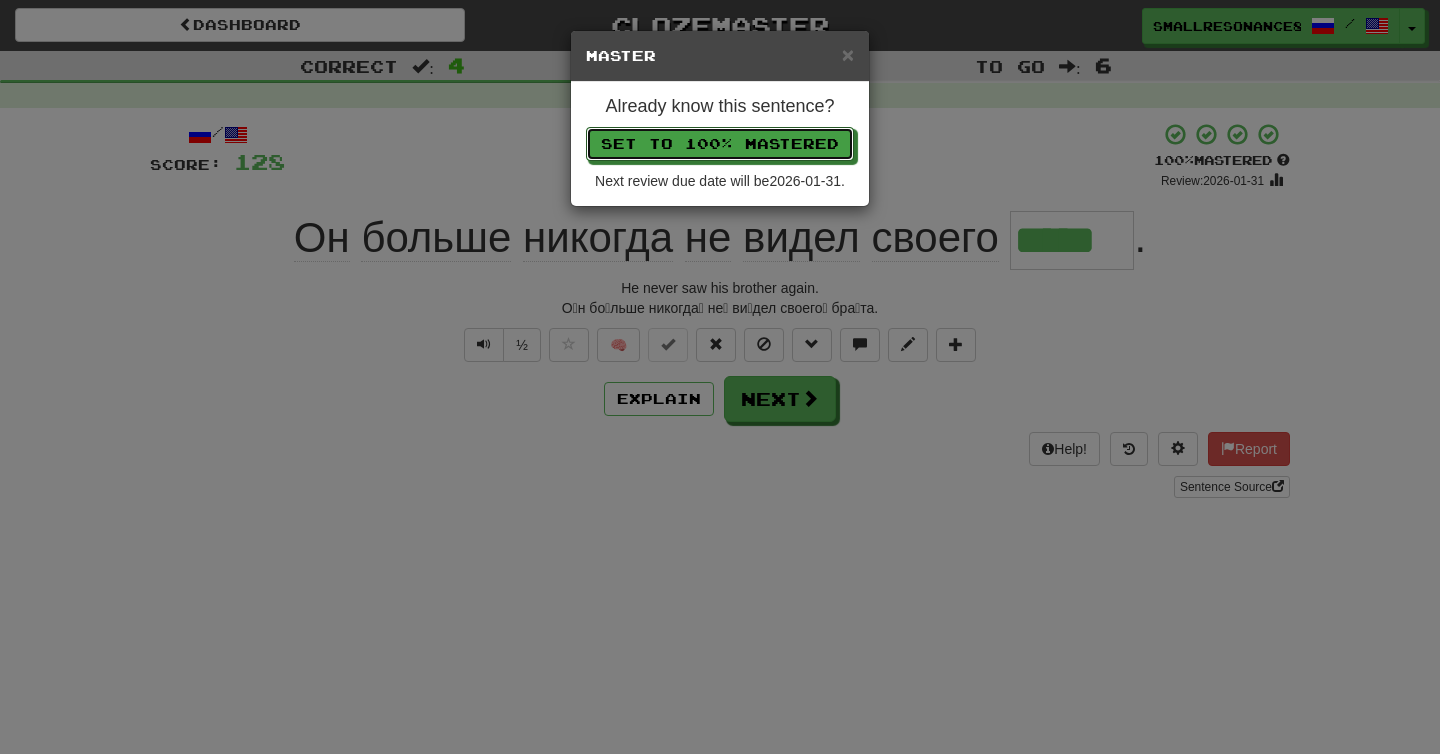 click on "Set to 100% Mastered" at bounding box center [720, 144] 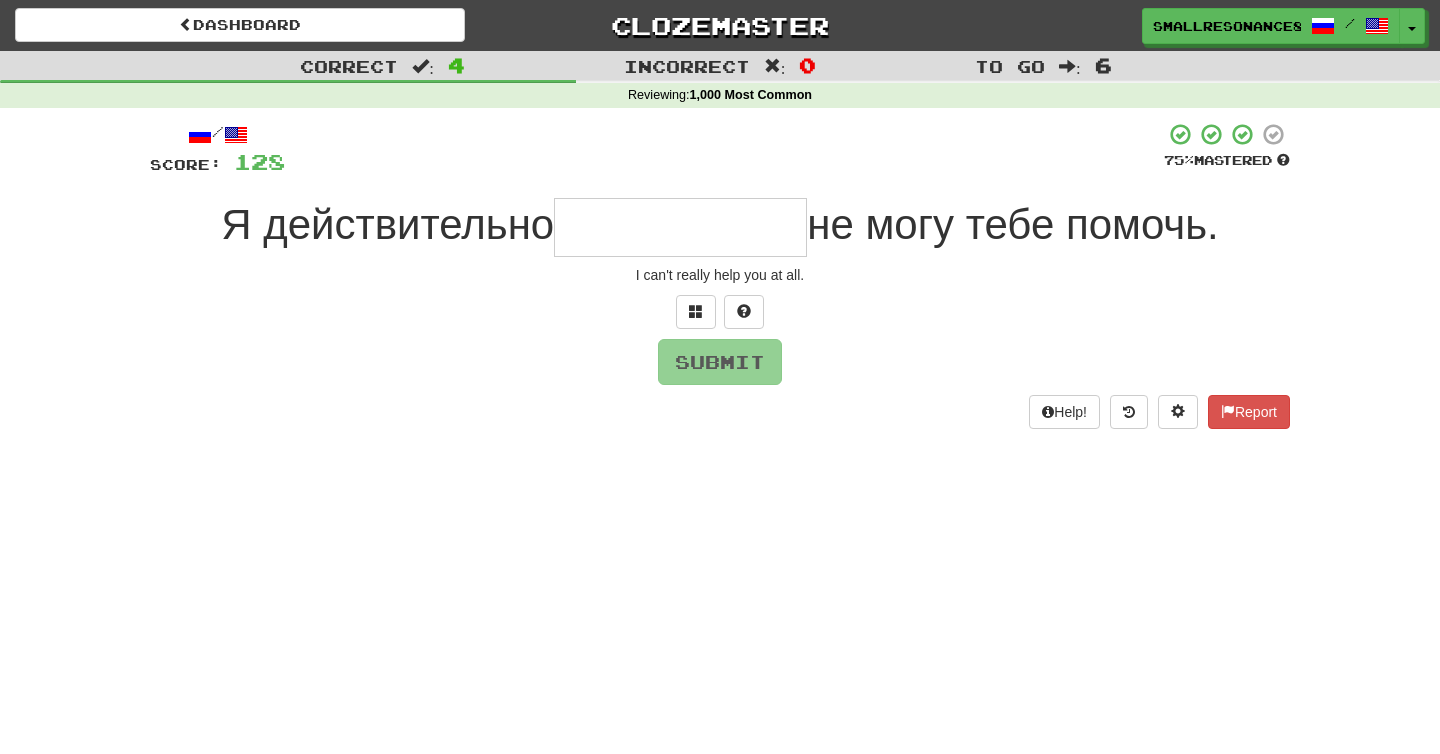 type on "*" 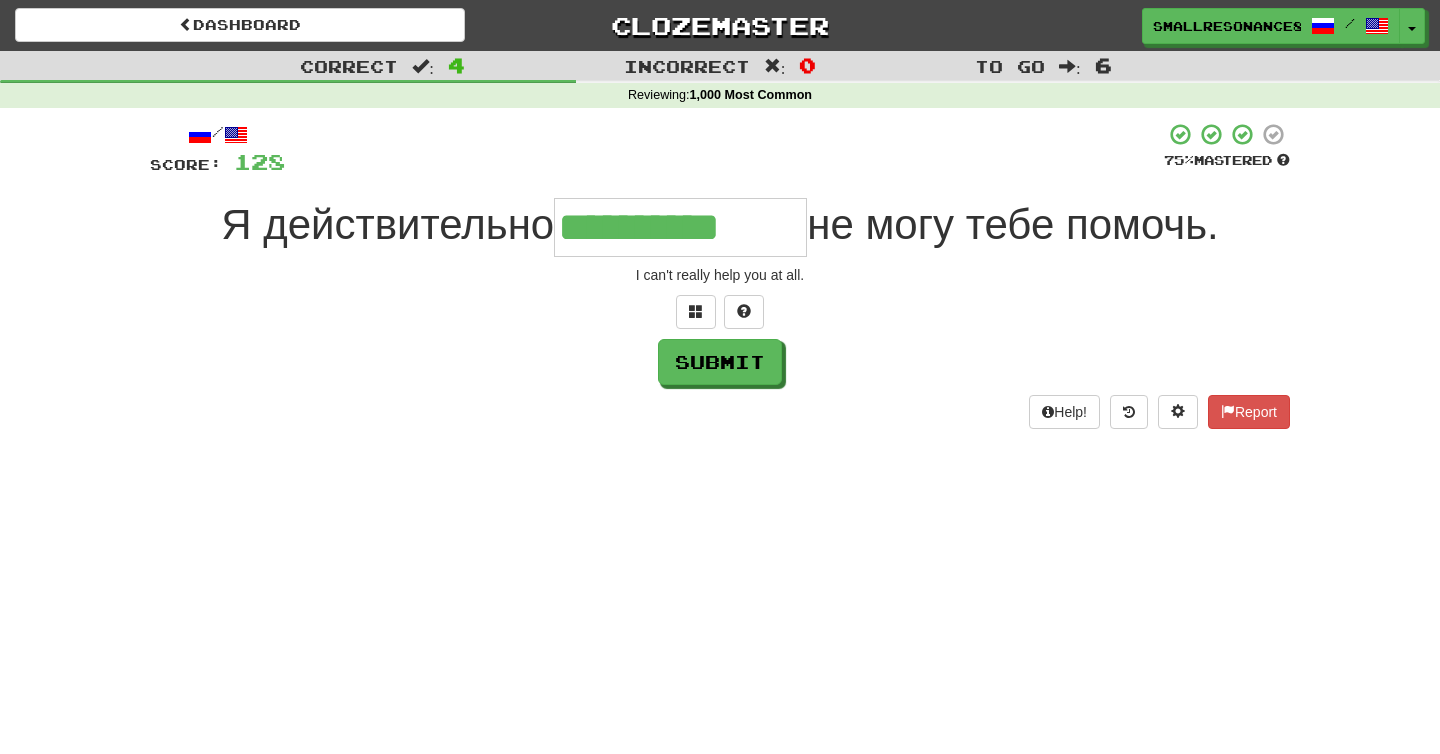 type on "**********" 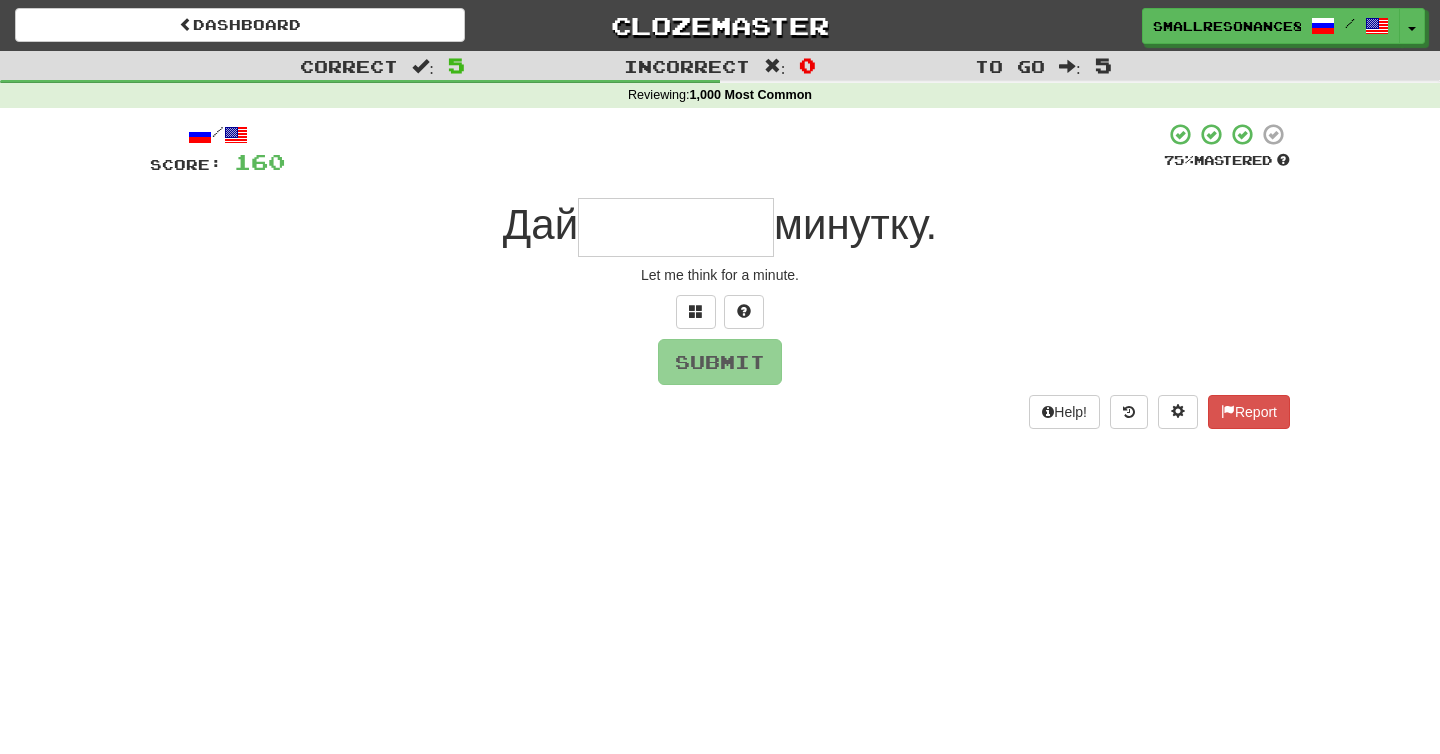 type on "*" 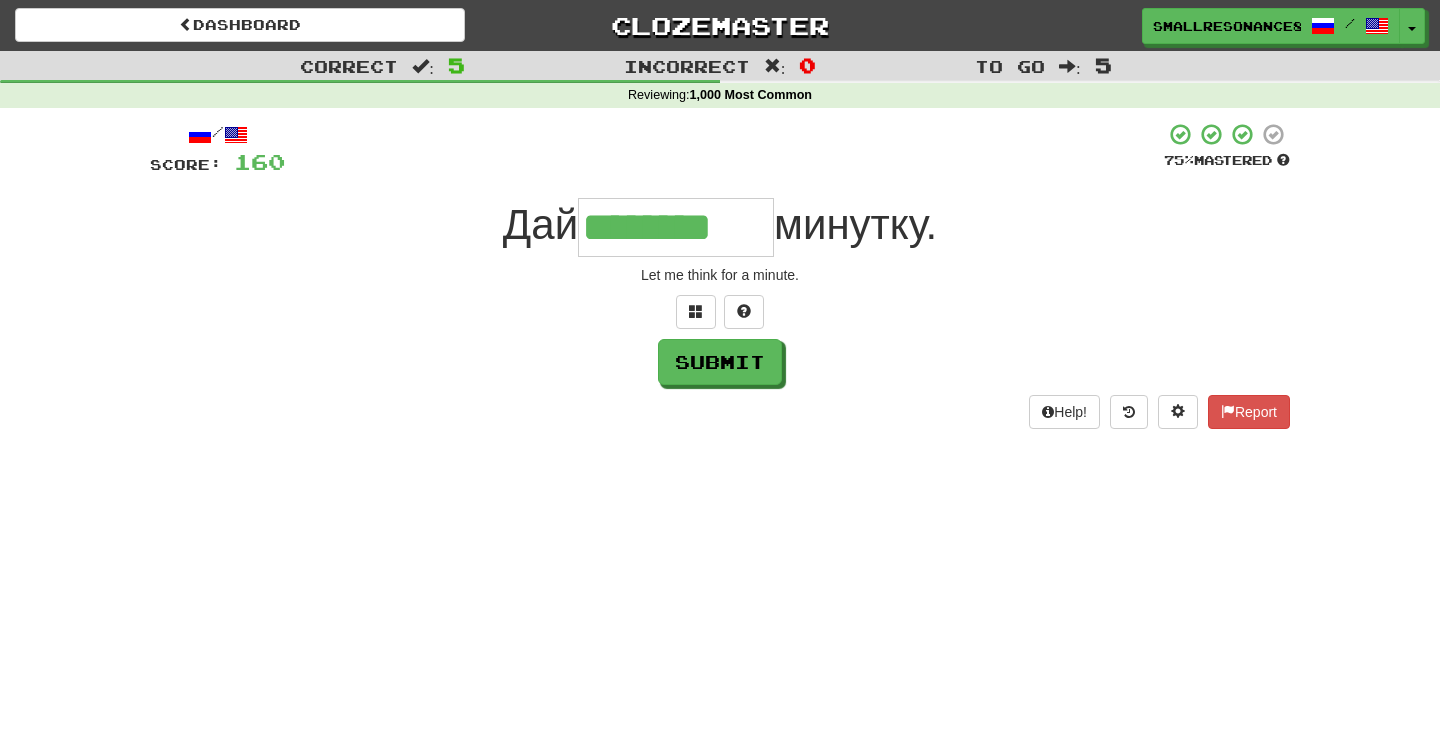 type on "********" 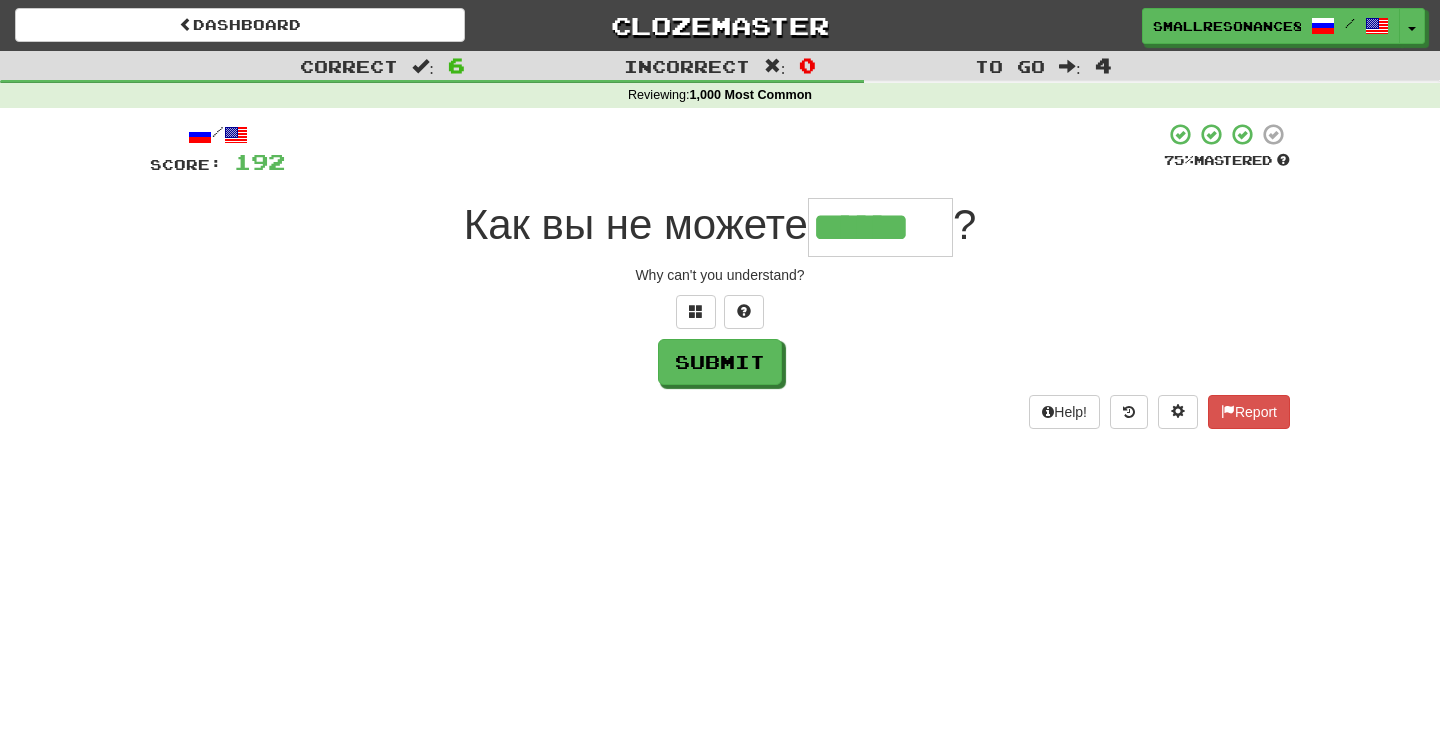 type on "******" 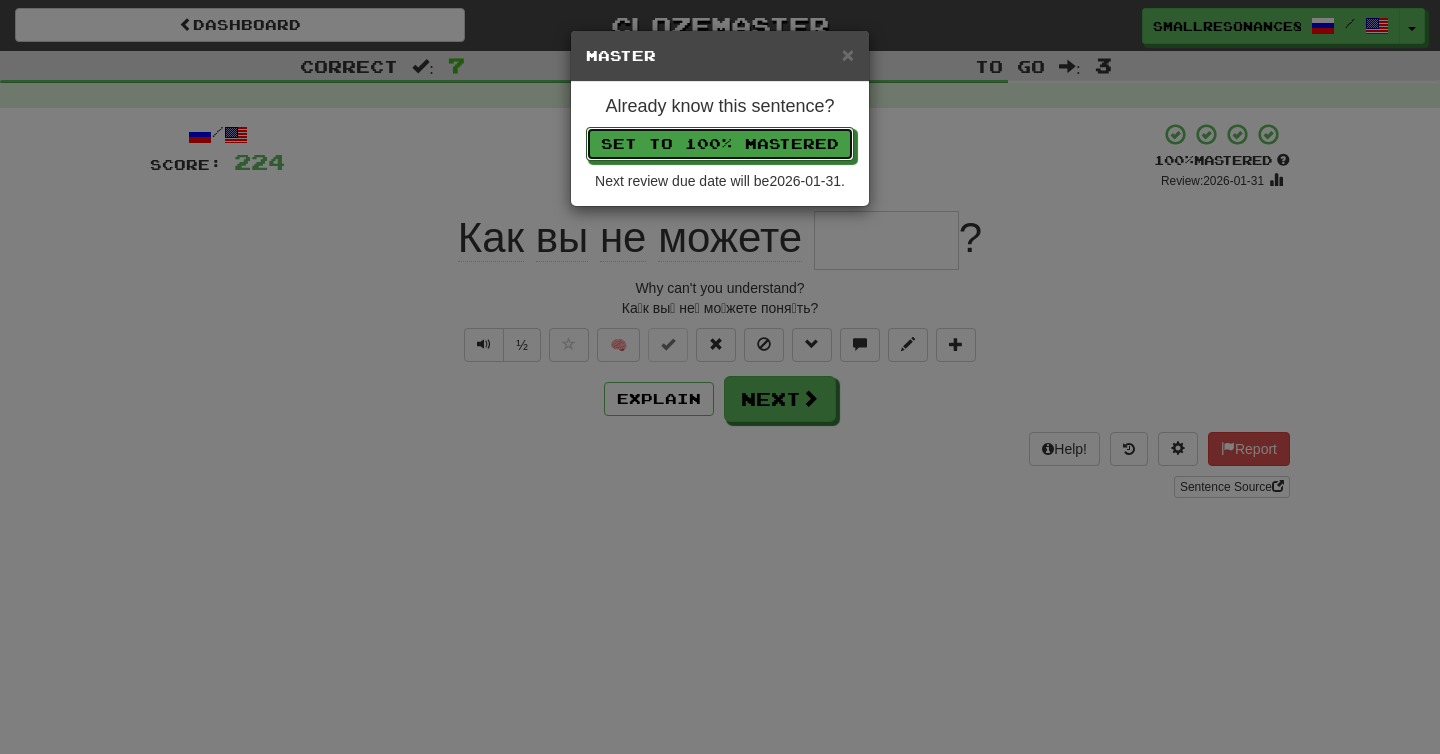 click on "Set to 100% Mastered" at bounding box center [720, 144] 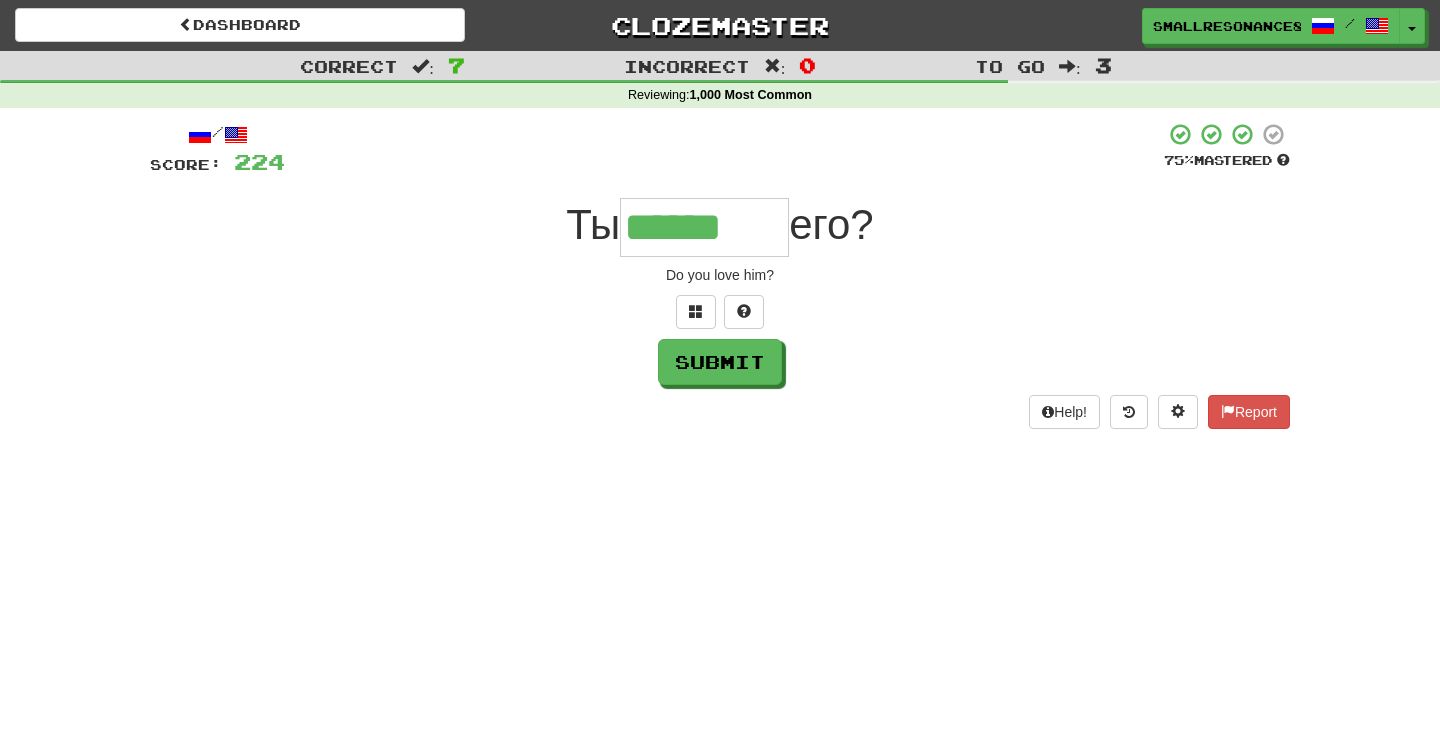 type on "******" 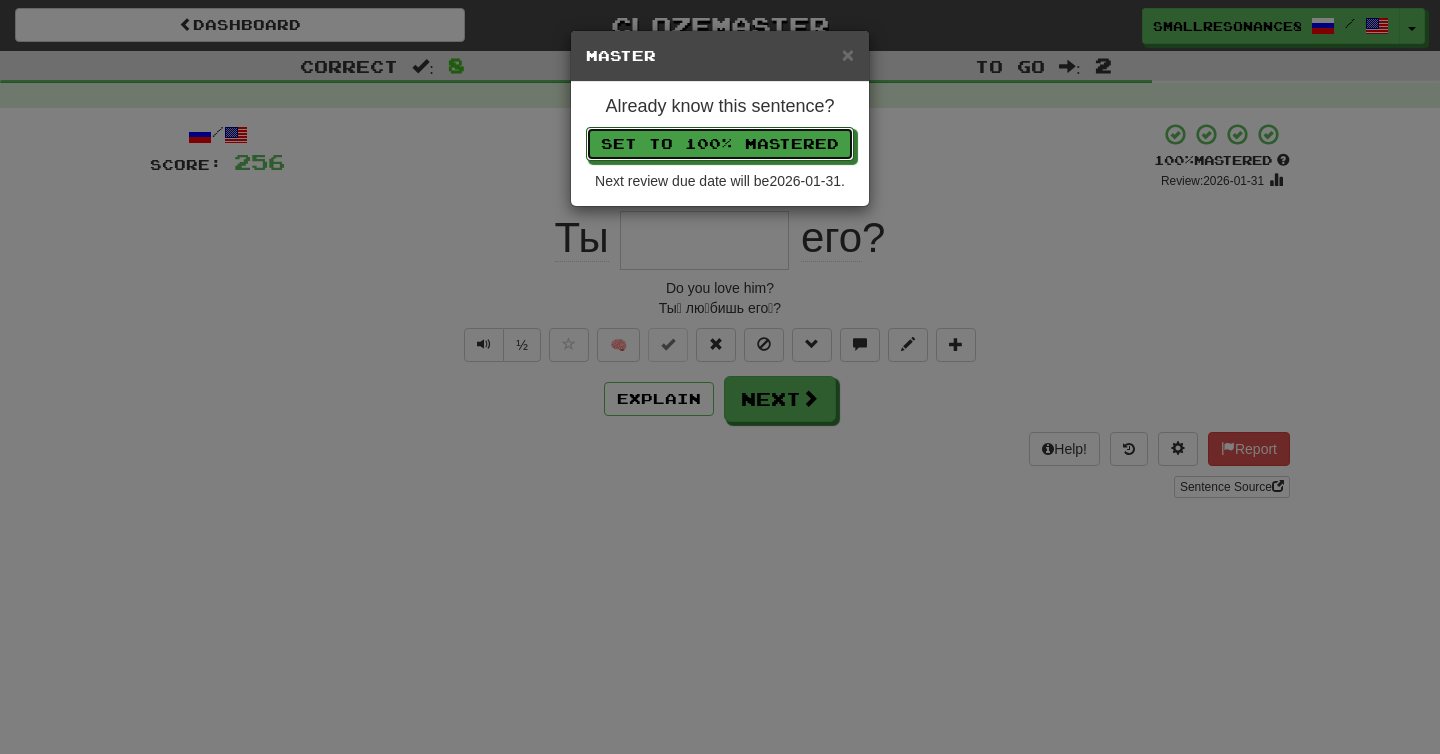 click on "Set to 100% Mastered" at bounding box center (720, 144) 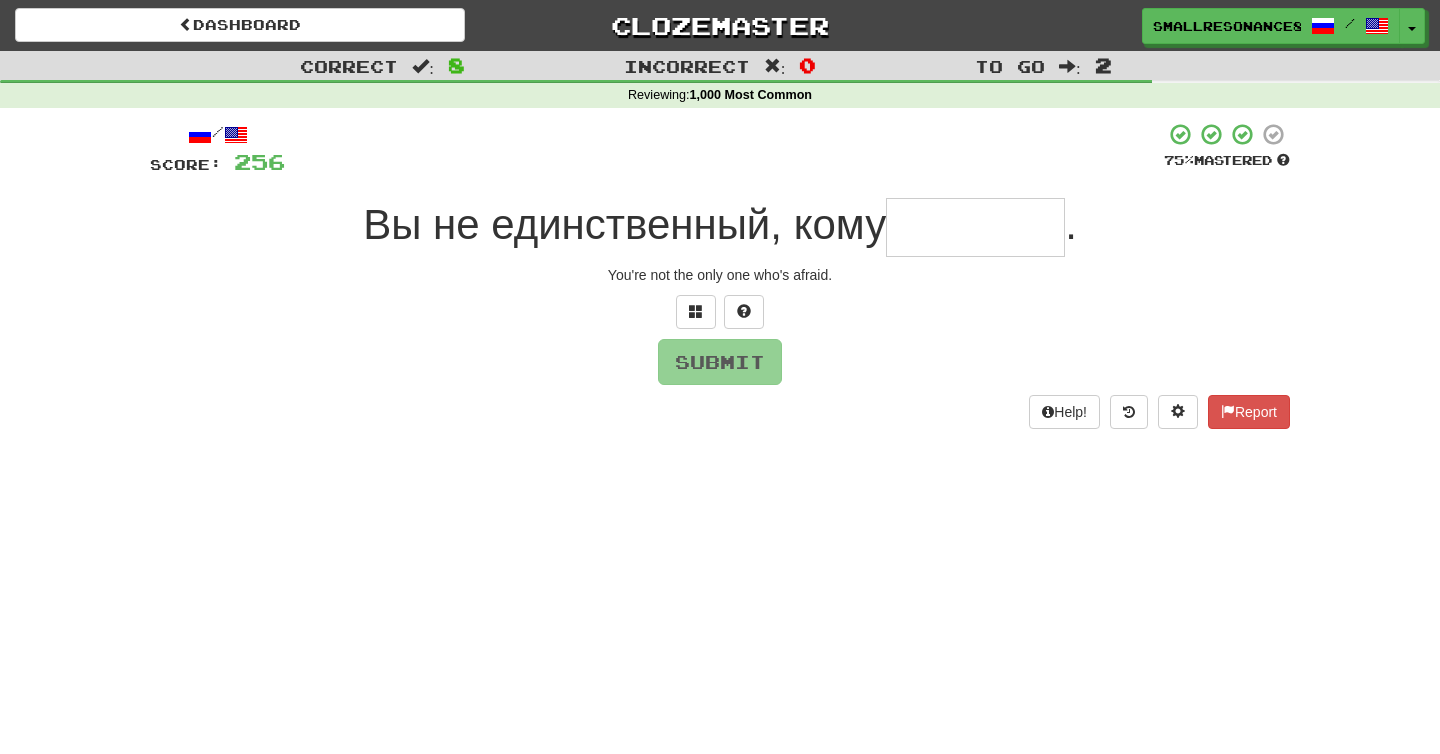 type on "*" 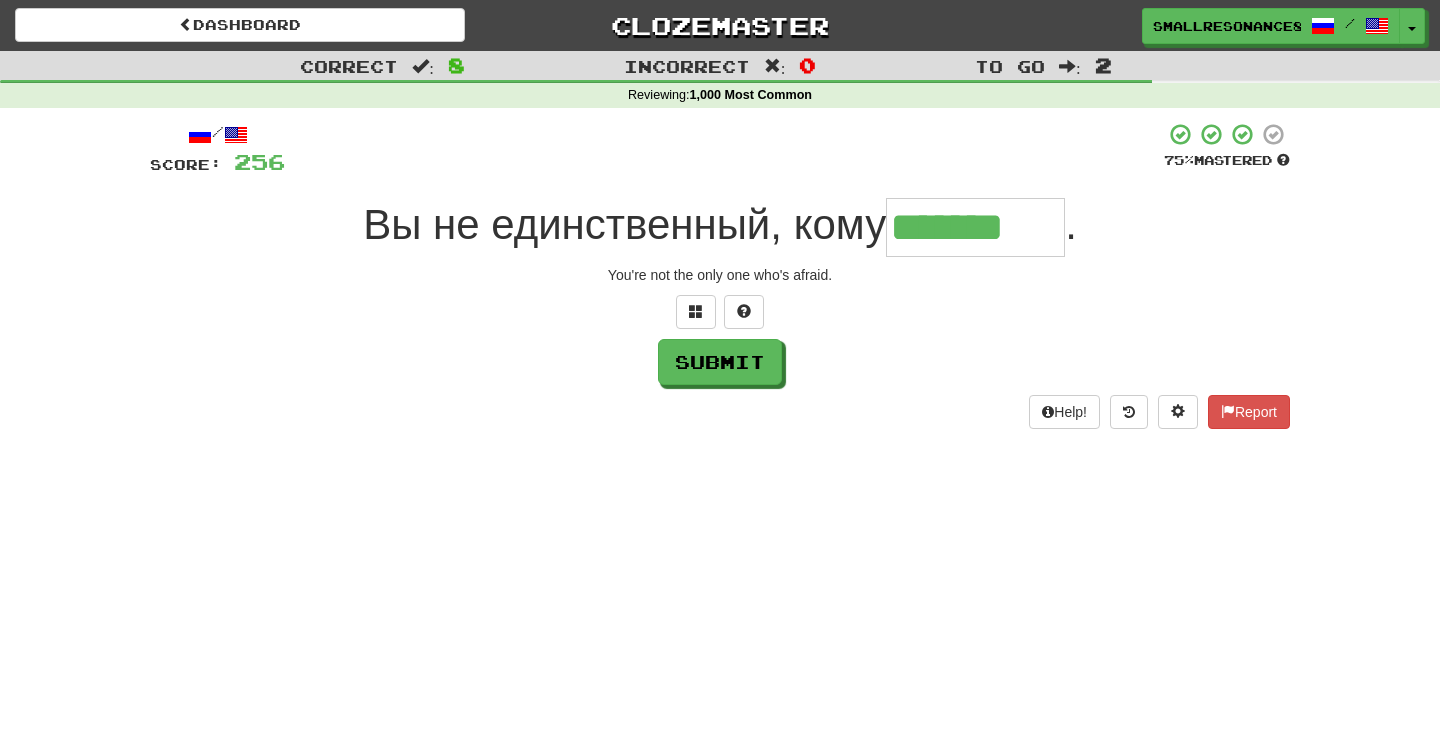 type on "*******" 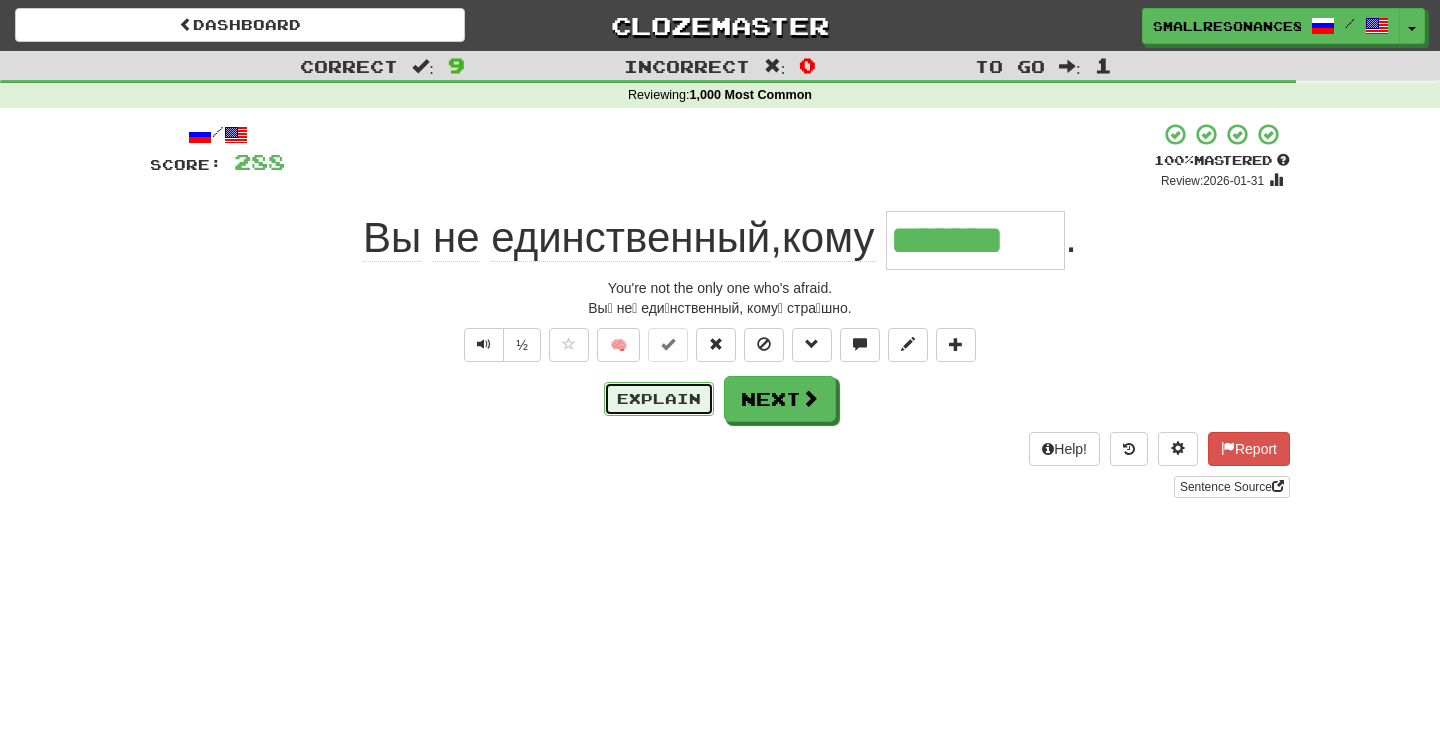 click on "Explain" at bounding box center [659, 399] 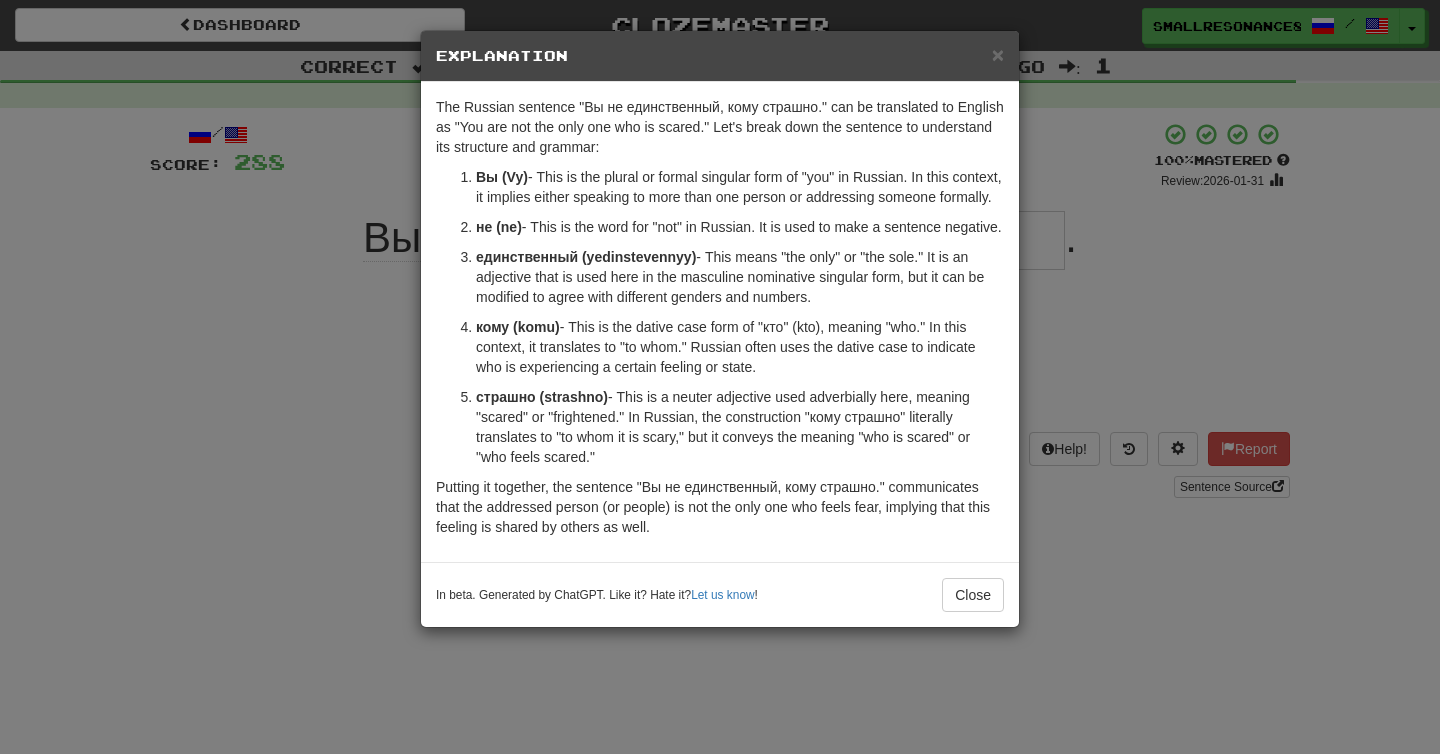 click on "× Explanation The Russian sentence "Вы не единственный, кому страшно." can be translated to English as "You are not the only one who is scared." Let's break down the sentence to understand its structure and grammar:
Вы (Vy)  - This is the plural or formal singular form of "you" in Russian. In this context, it implies either speaking to more than one person or addressing someone formally.
не (ne)  - This is the word for "not" in Russian. It is used to make a sentence negative.
единственный (yedinstevennyy)  - This means "the only" or "the sole." It is an adjective that is used here in the masculine nominative singular form, but it can be modified to agree with different genders and numbers.
кому (komu)  - This is the dative case form of "кто" (kto), meaning "who." In this context, it translates to "to whom." Russian often uses the dative case to indicate who is experiencing a certain feeling or state.
страшно (strashno)" at bounding box center (720, 377) 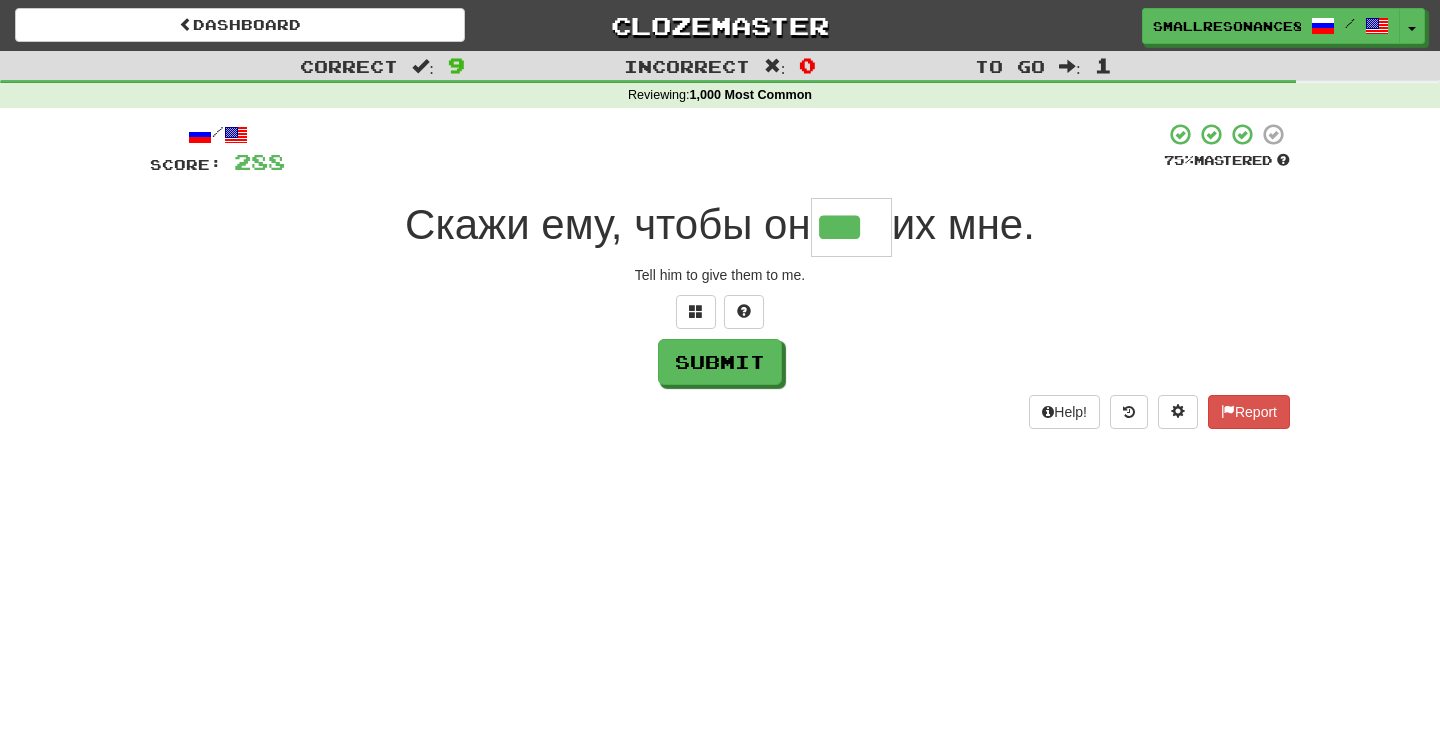 type on "***" 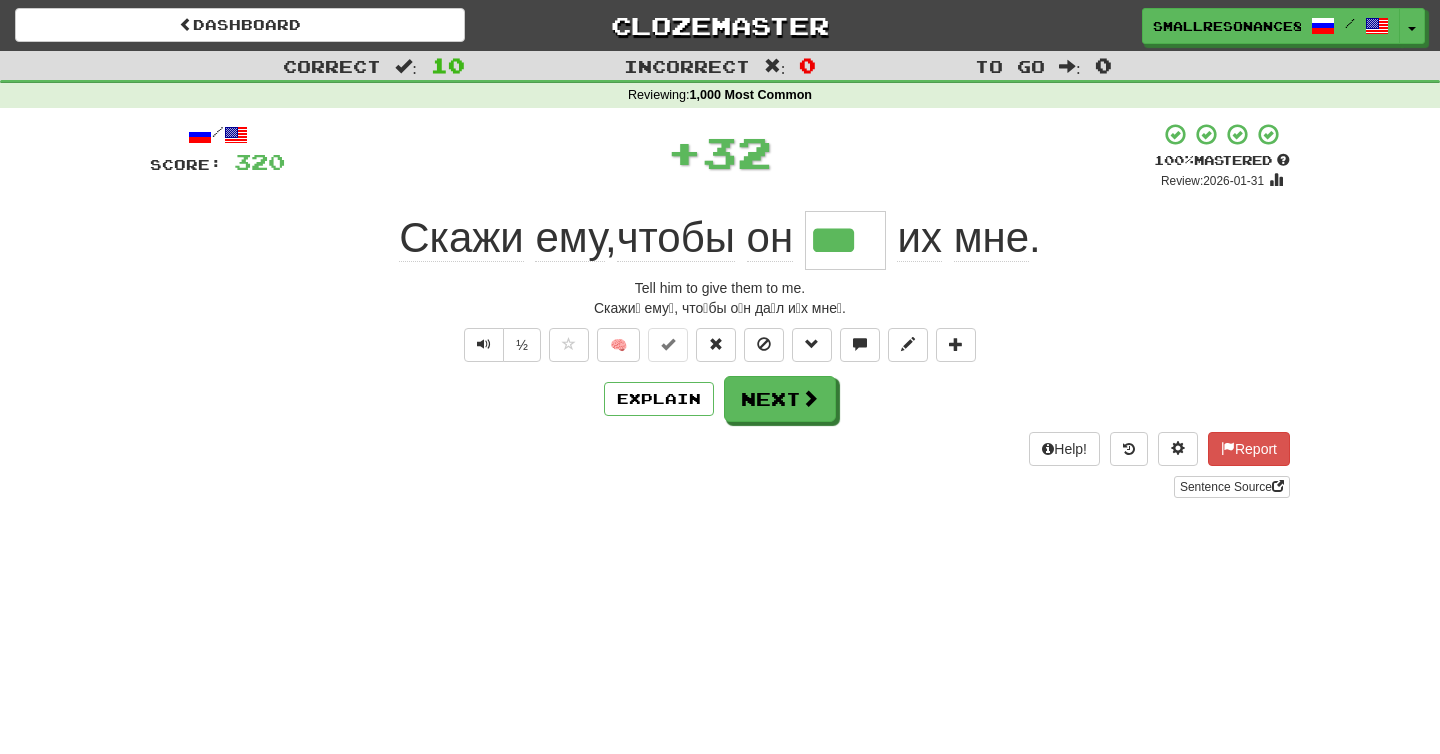 type 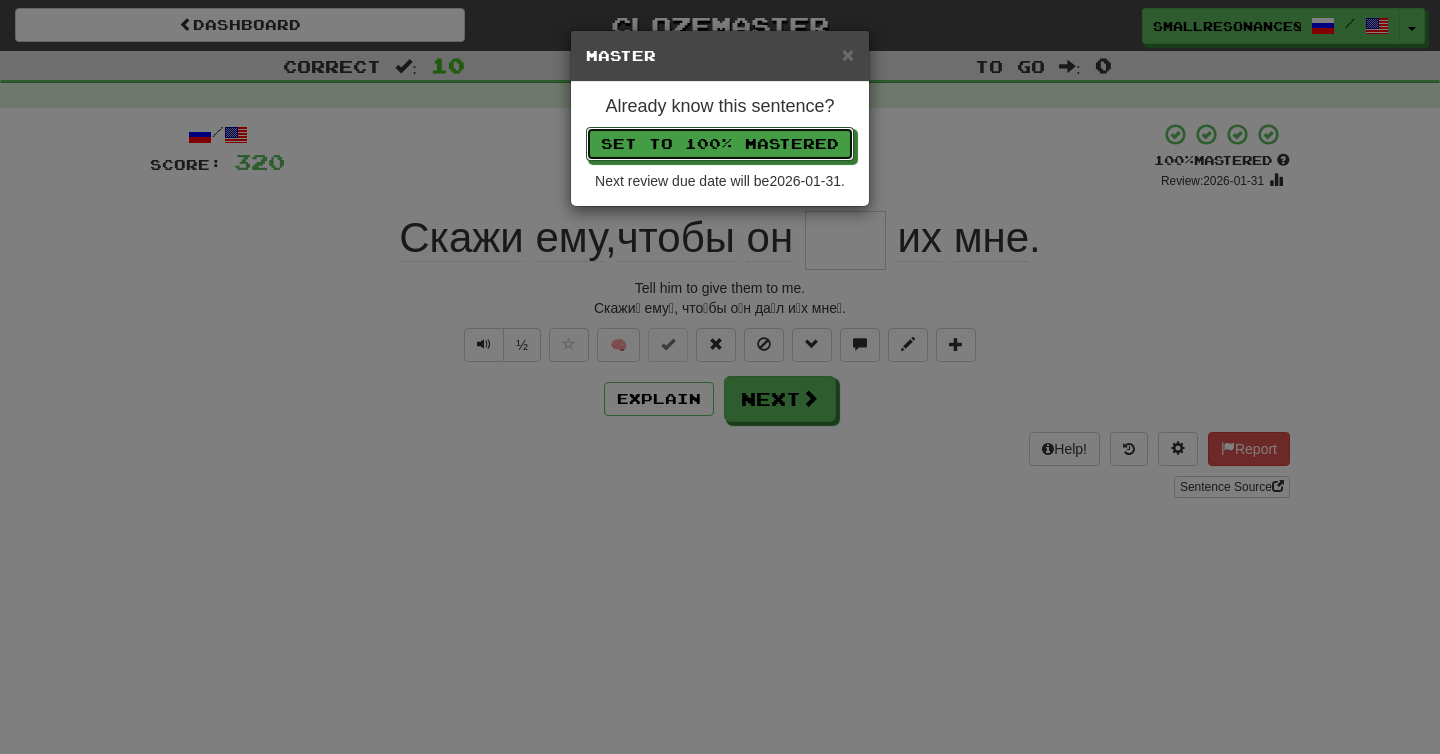 click on "Set to 100% Mastered" at bounding box center (720, 144) 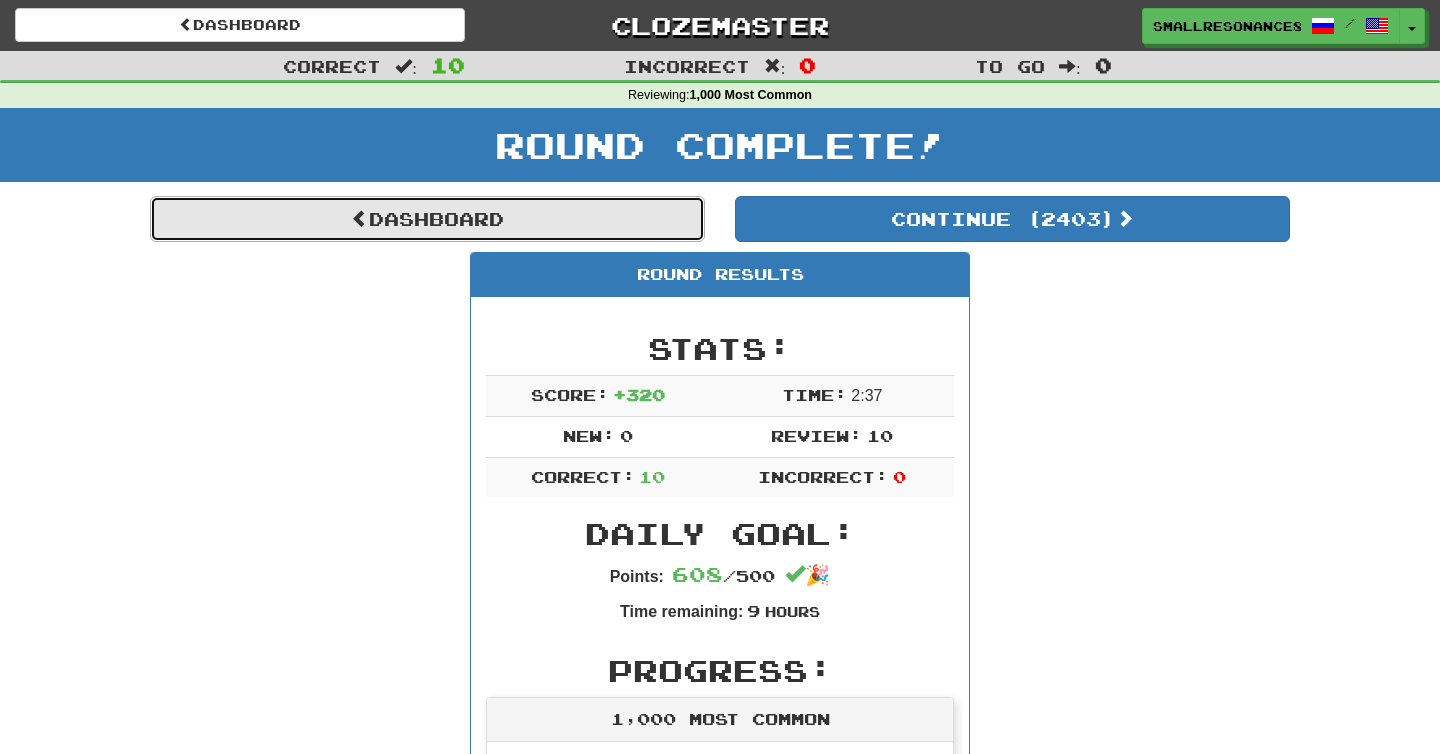 click on "Dashboard" at bounding box center [427, 219] 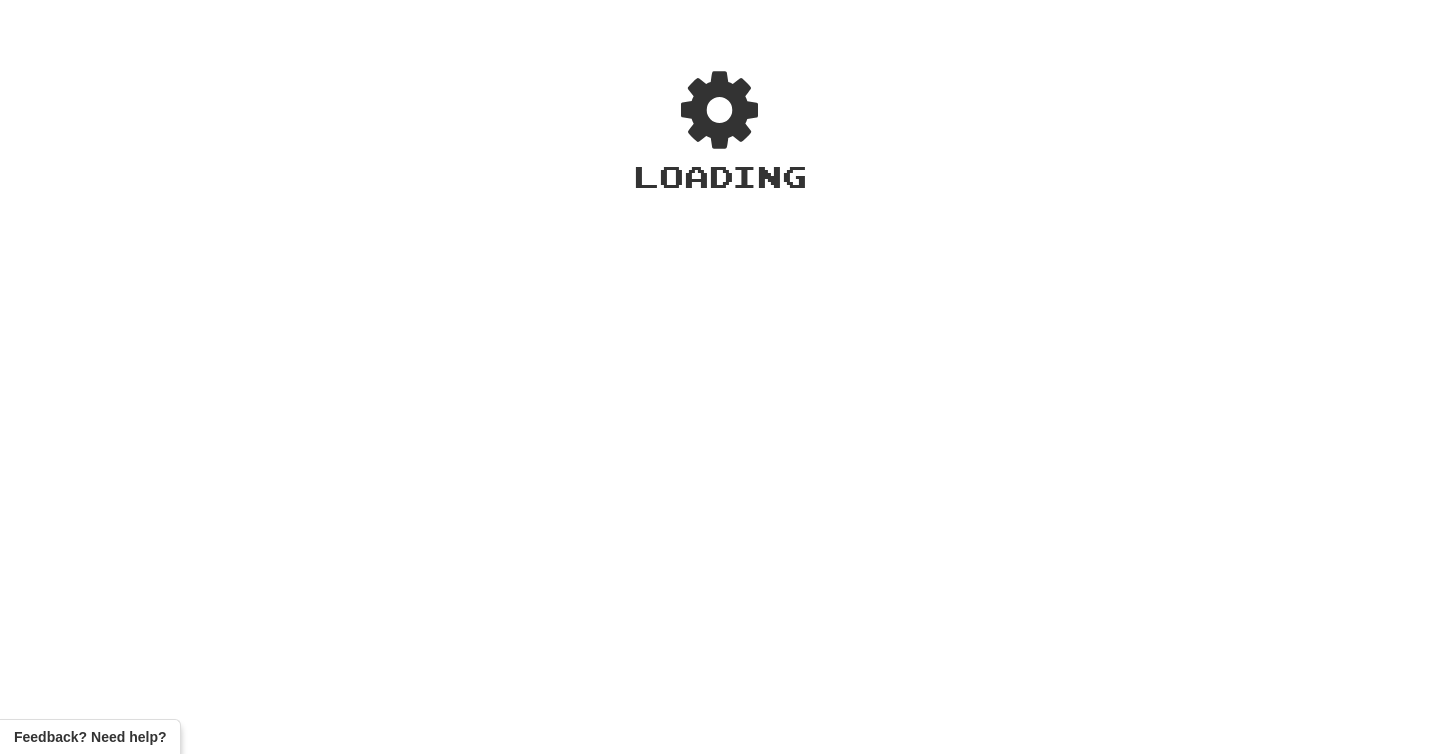 scroll, scrollTop: 0, scrollLeft: 0, axis: both 